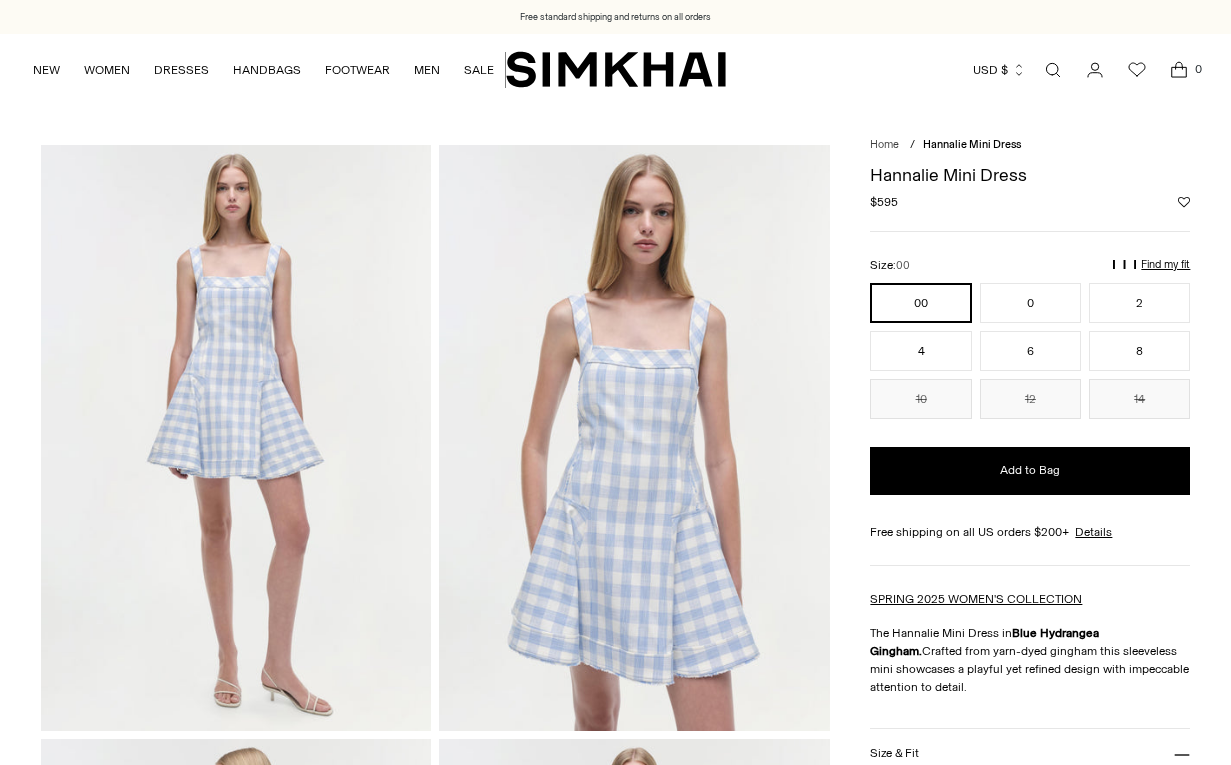 scroll, scrollTop: 0, scrollLeft: 0, axis: both 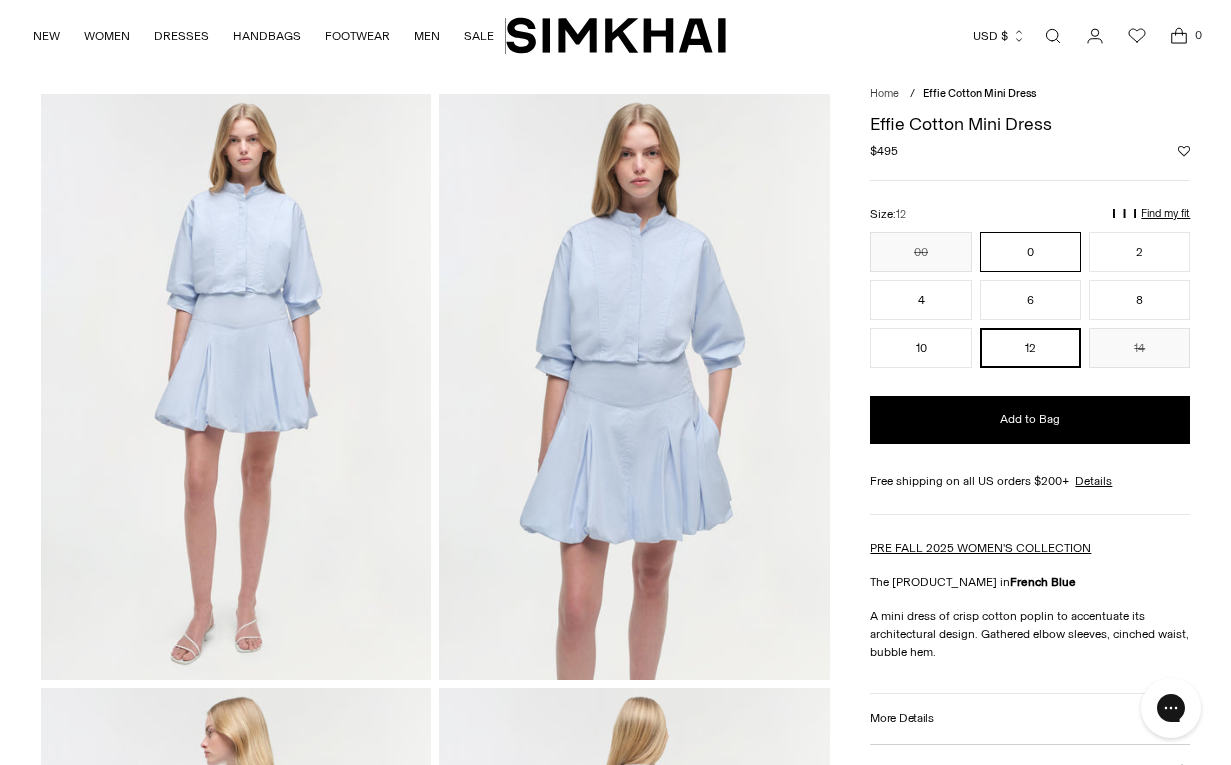click on "0" at bounding box center (1030, 252) 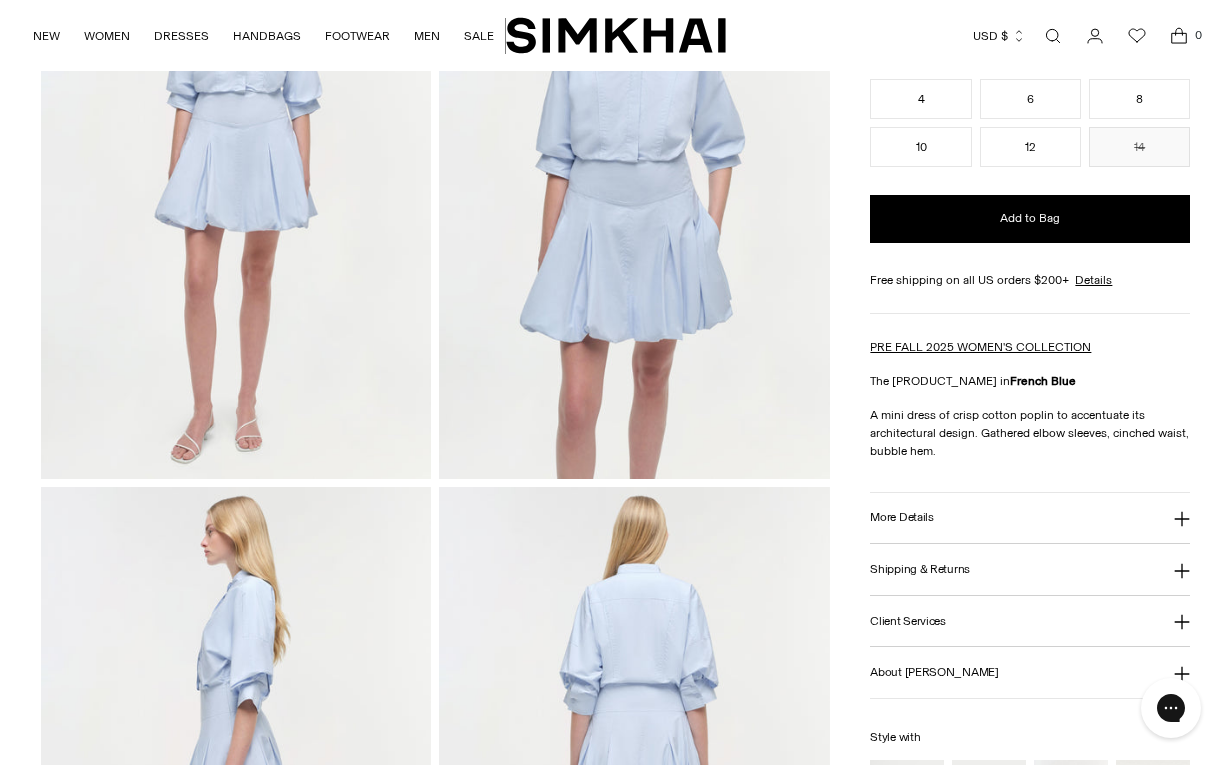 scroll, scrollTop: 50, scrollLeft: 0, axis: vertical 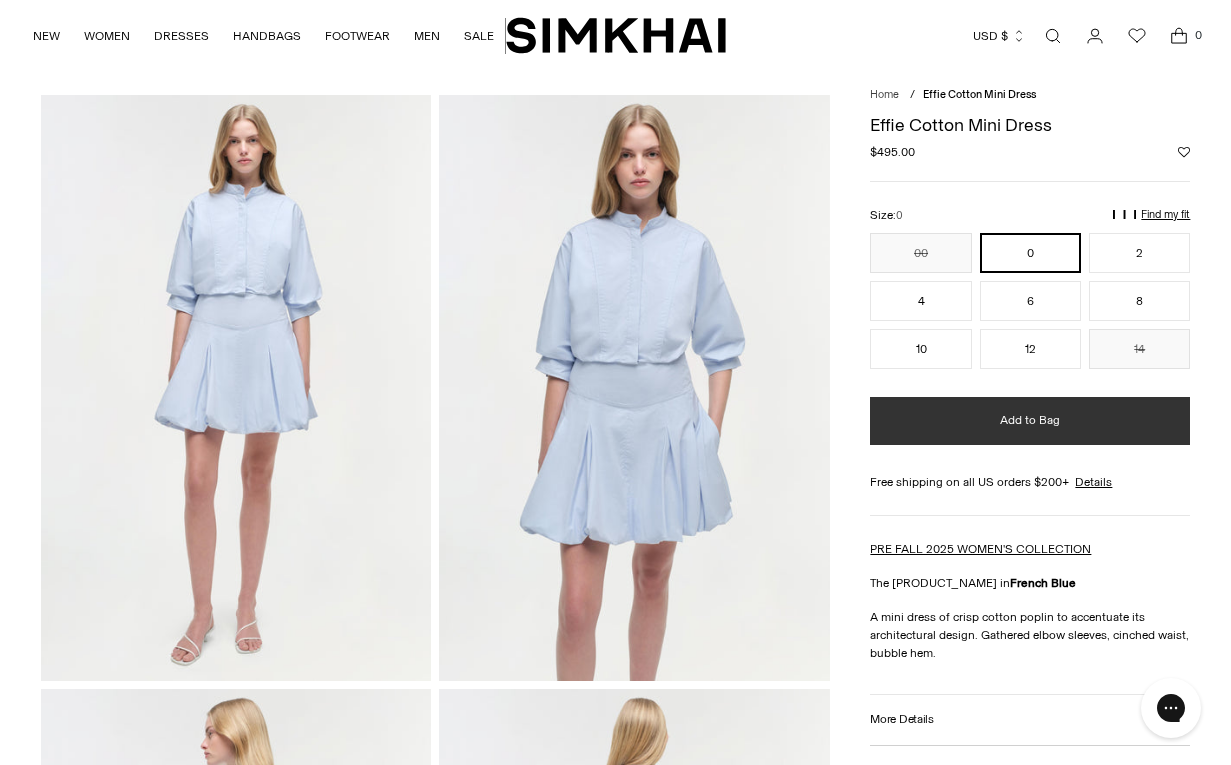click on "Add to Bag" at bounding box center (1030, 421) 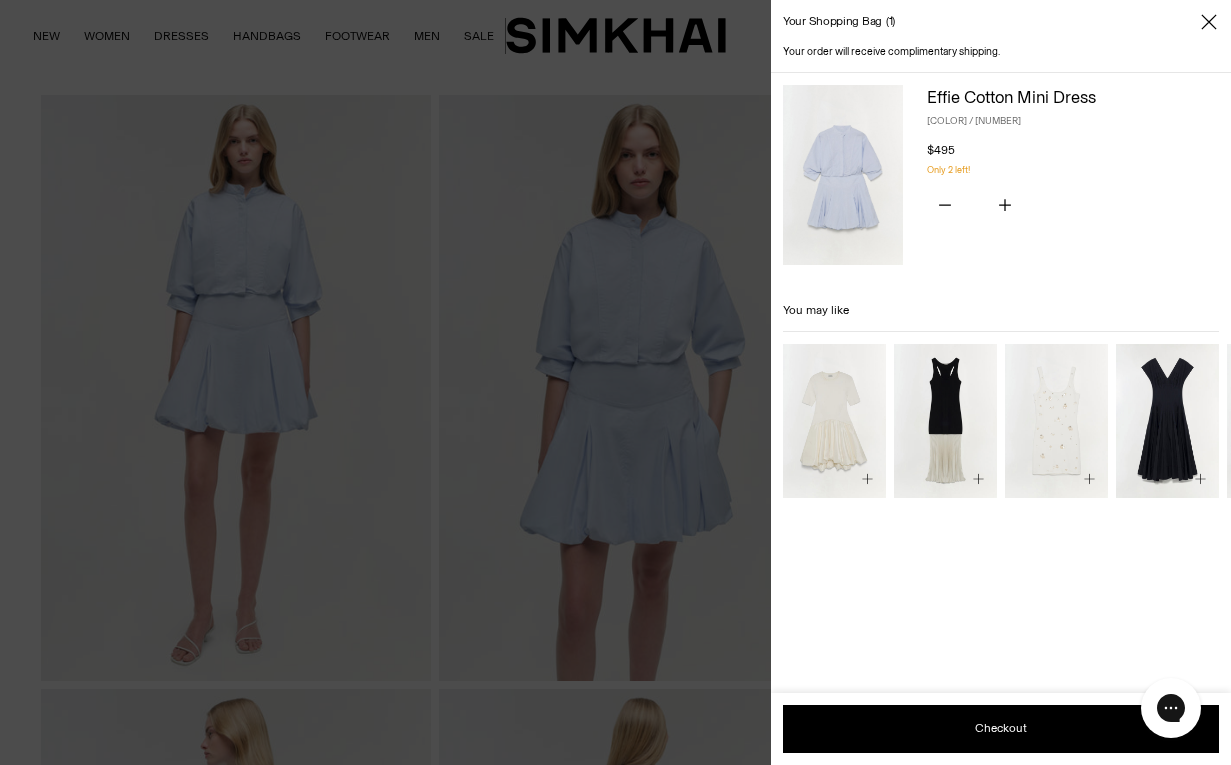 click at bounding box center [615, 382] 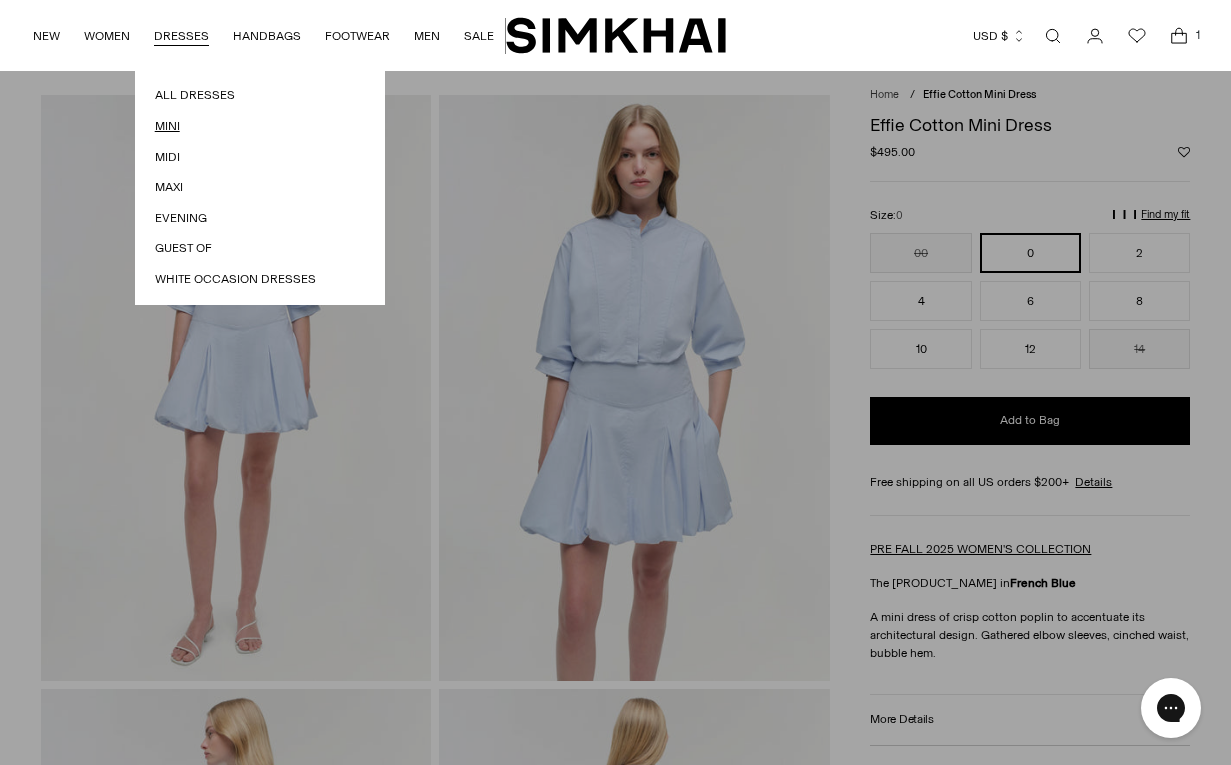 click on "Mini" at bounding box center [260, 126] 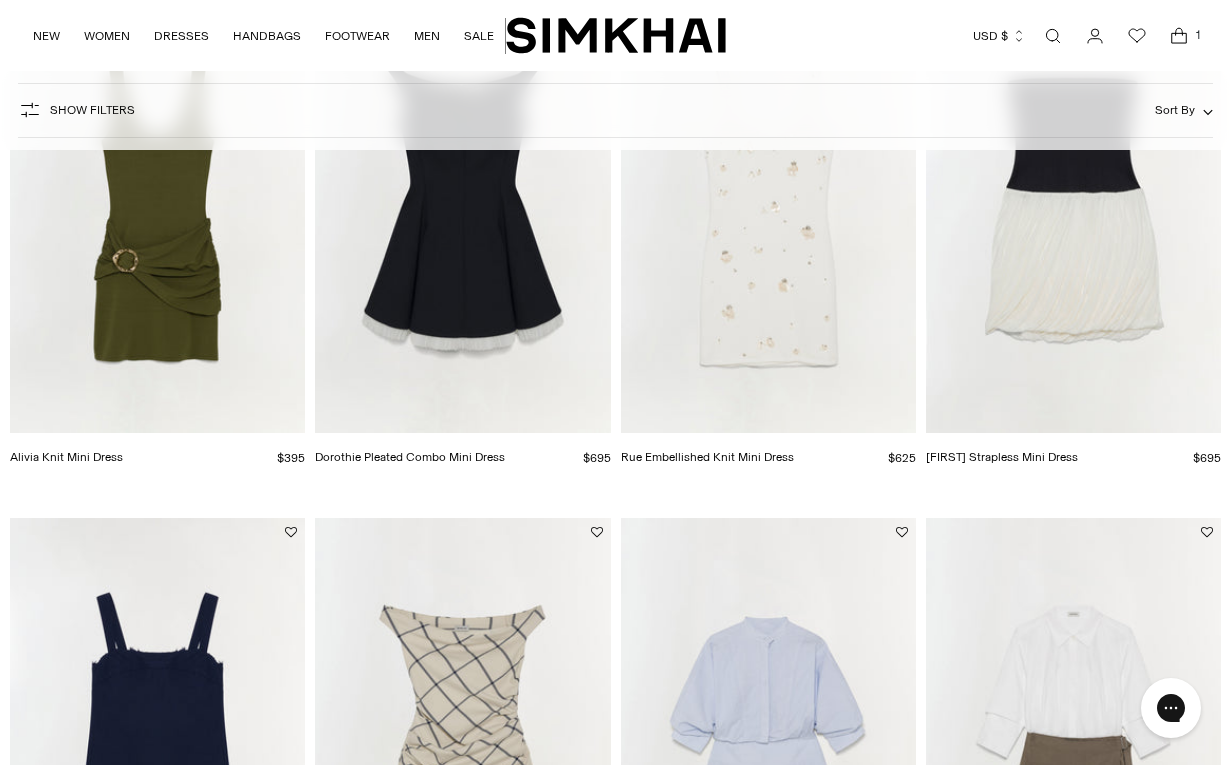 scroll, scrollTop: 0, scrollLeft: 0, axis: both 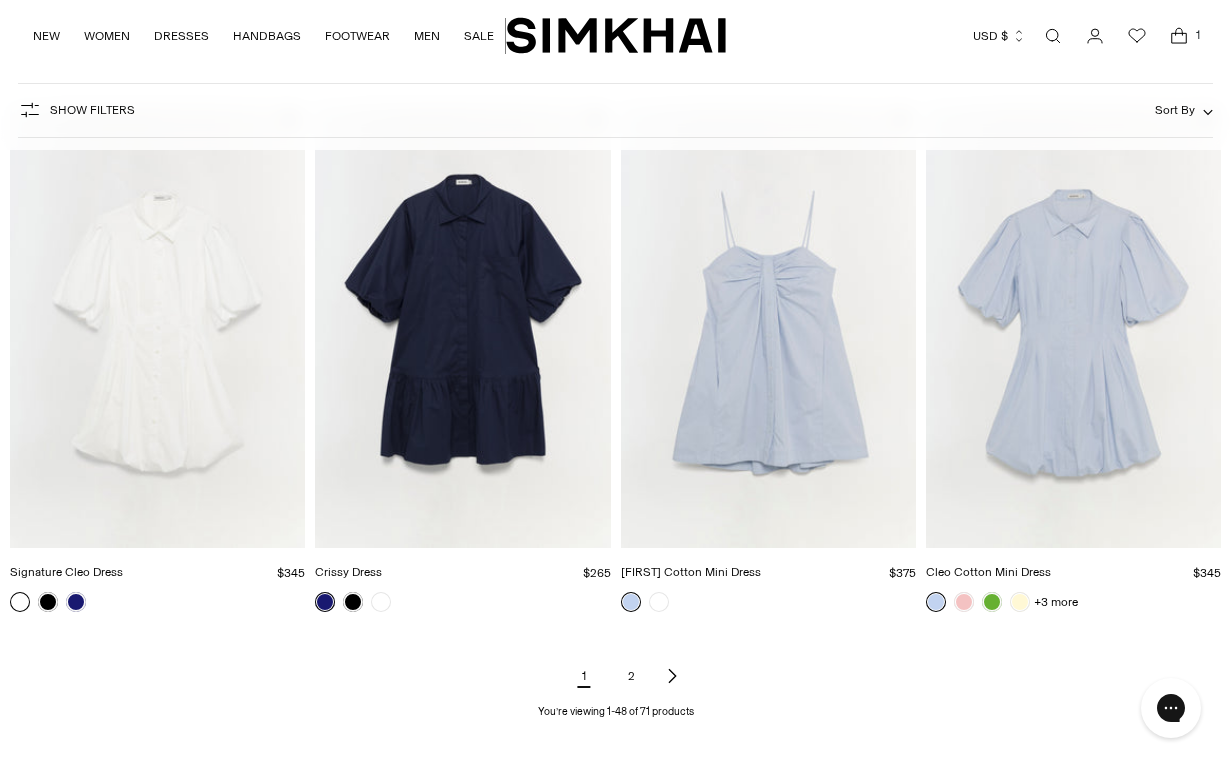 click on "2" at bounding box center [632, 676] 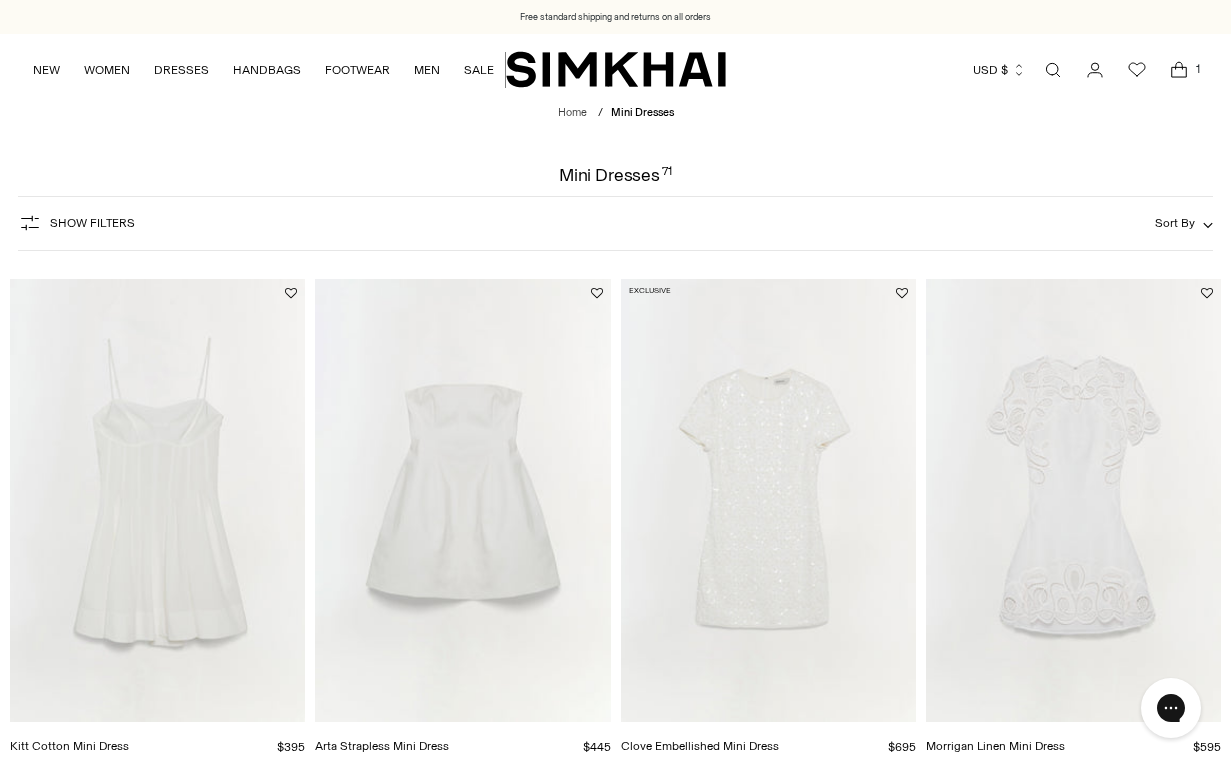 scroll, scrollTop: 364, scrollLeft: 0, axis: vertical 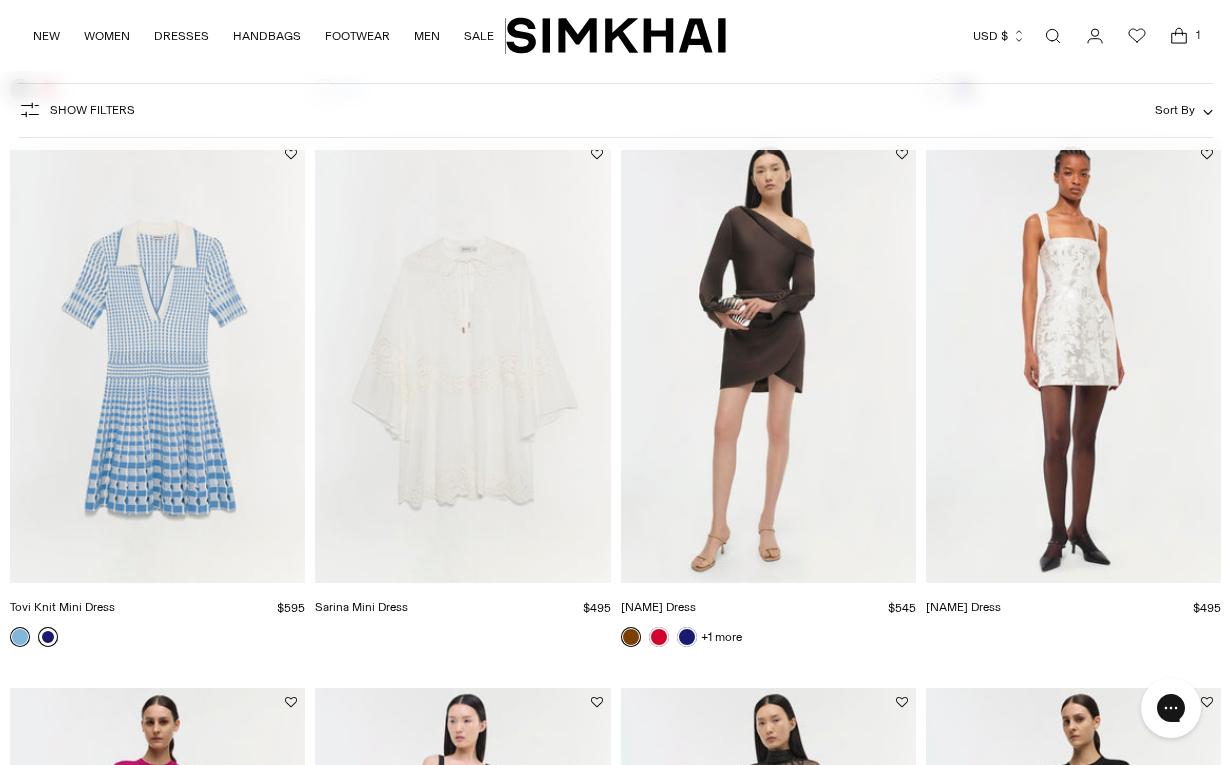 click at bounding box center (48, 637) 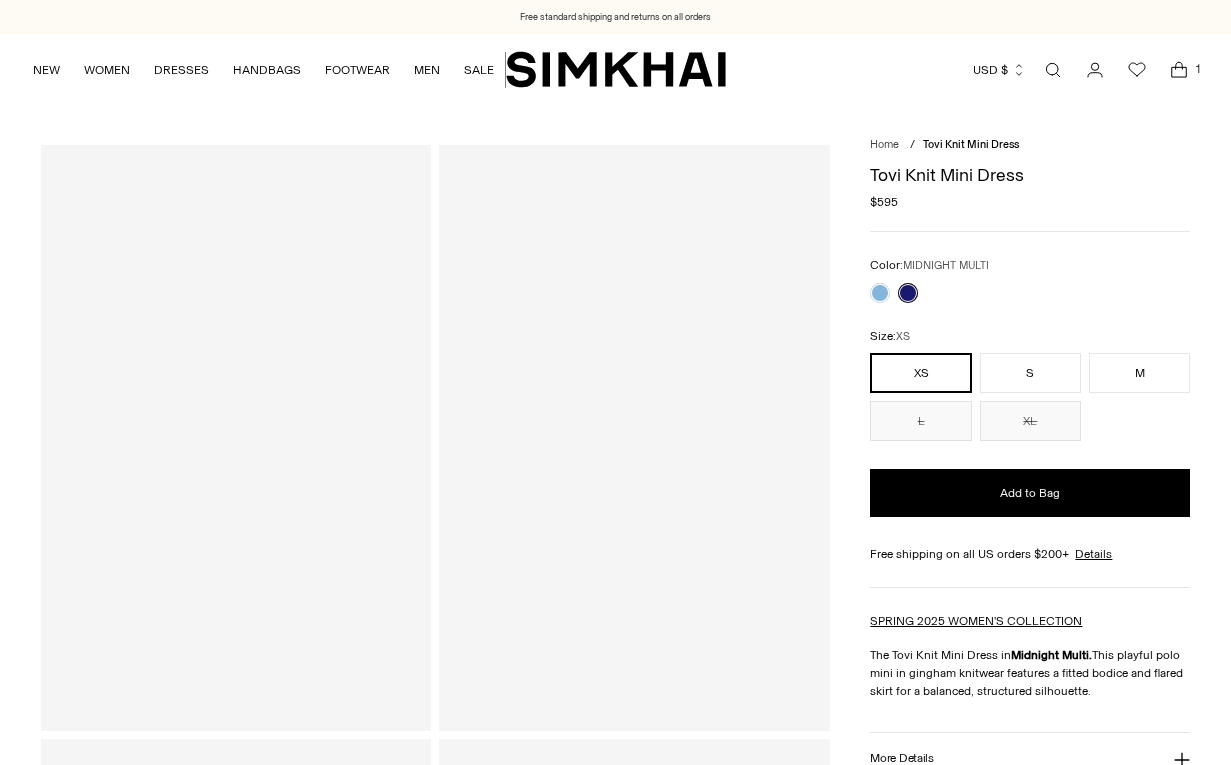scroll, scrollTop: 0, scrollLeft: 0, axis: both 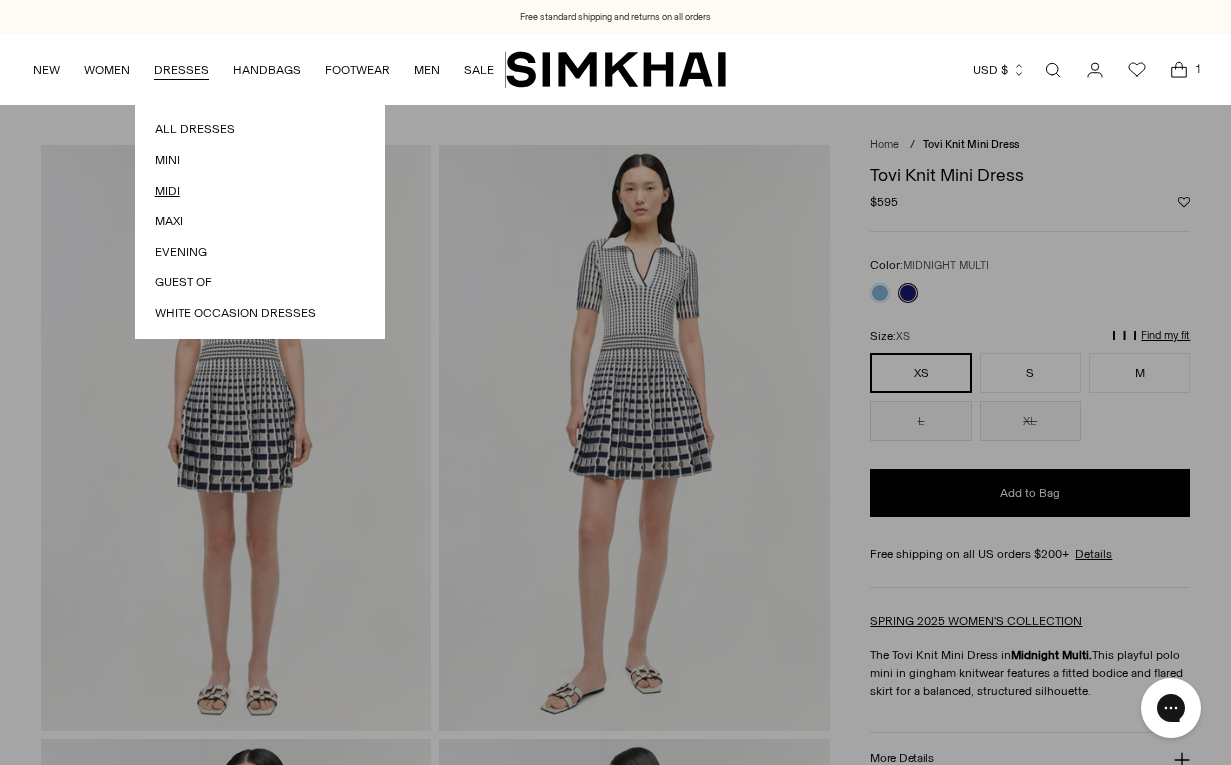 click on "Midi" at bounding box center (260, 191) 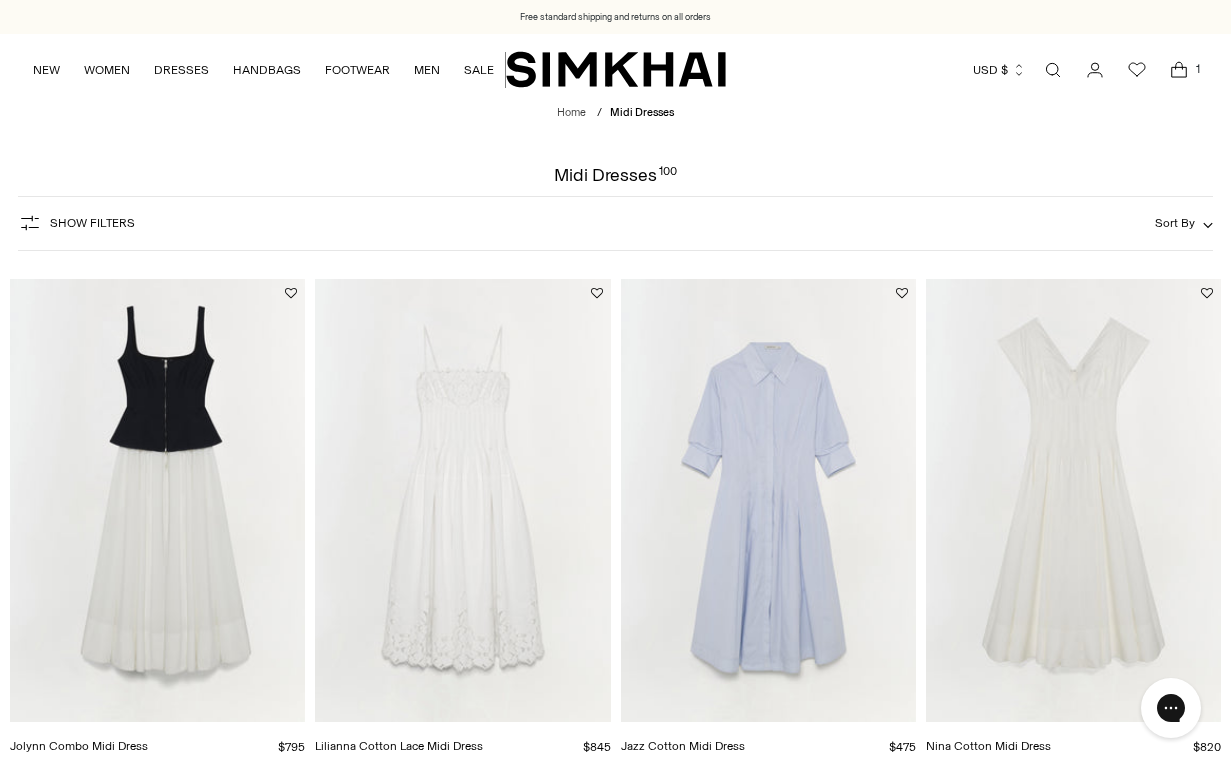 scroll, scrollTop: 46, scrollLeft: 0, axis: vertical 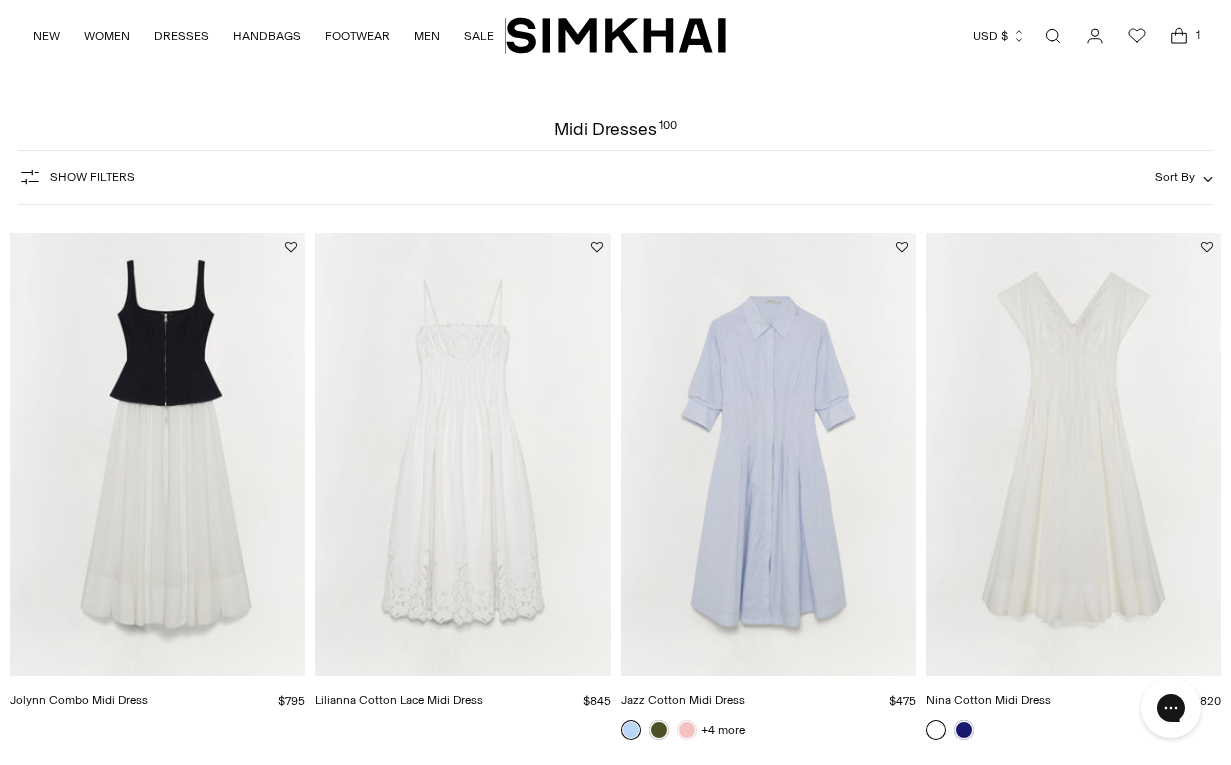 click at bounding box center [0, 0] 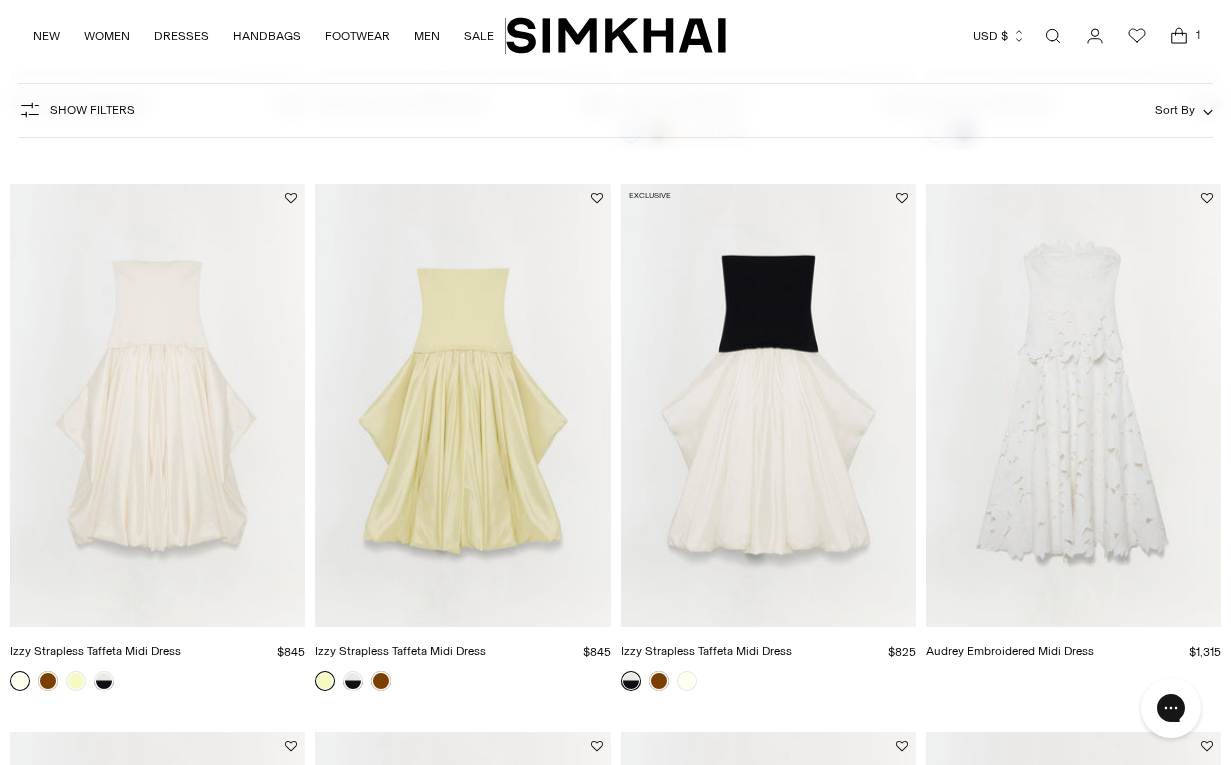 scroll, scrollTop: 625, scrollLeft: 0, axis: vertical 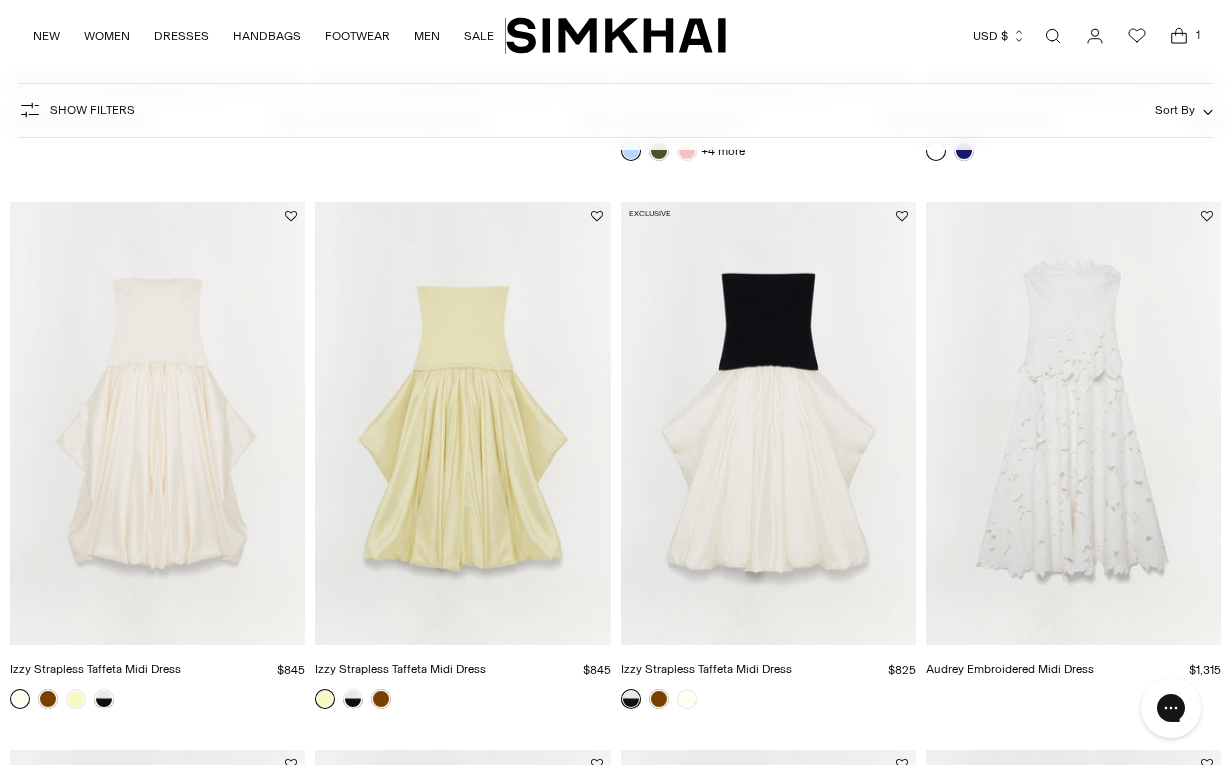 click at bounding box center (0, 0) 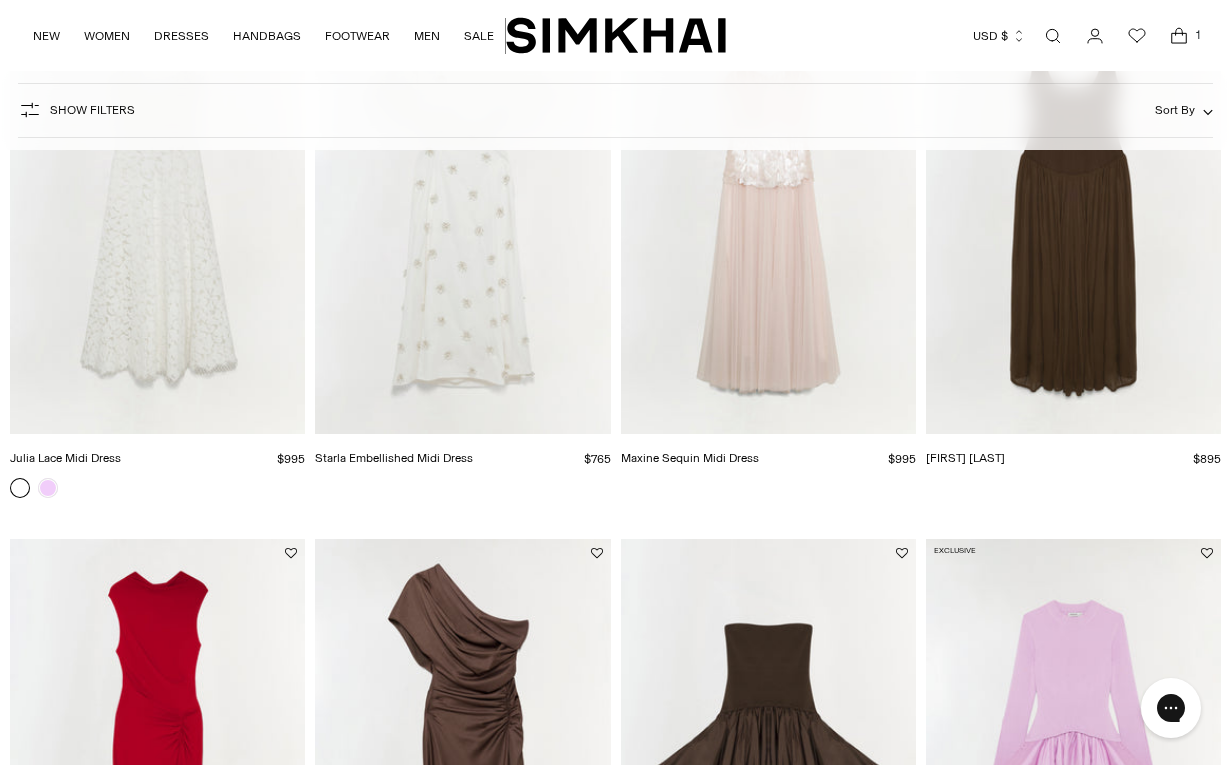 scroll, scrollTop: 1744, scrollLeft: 0, axis: vertical 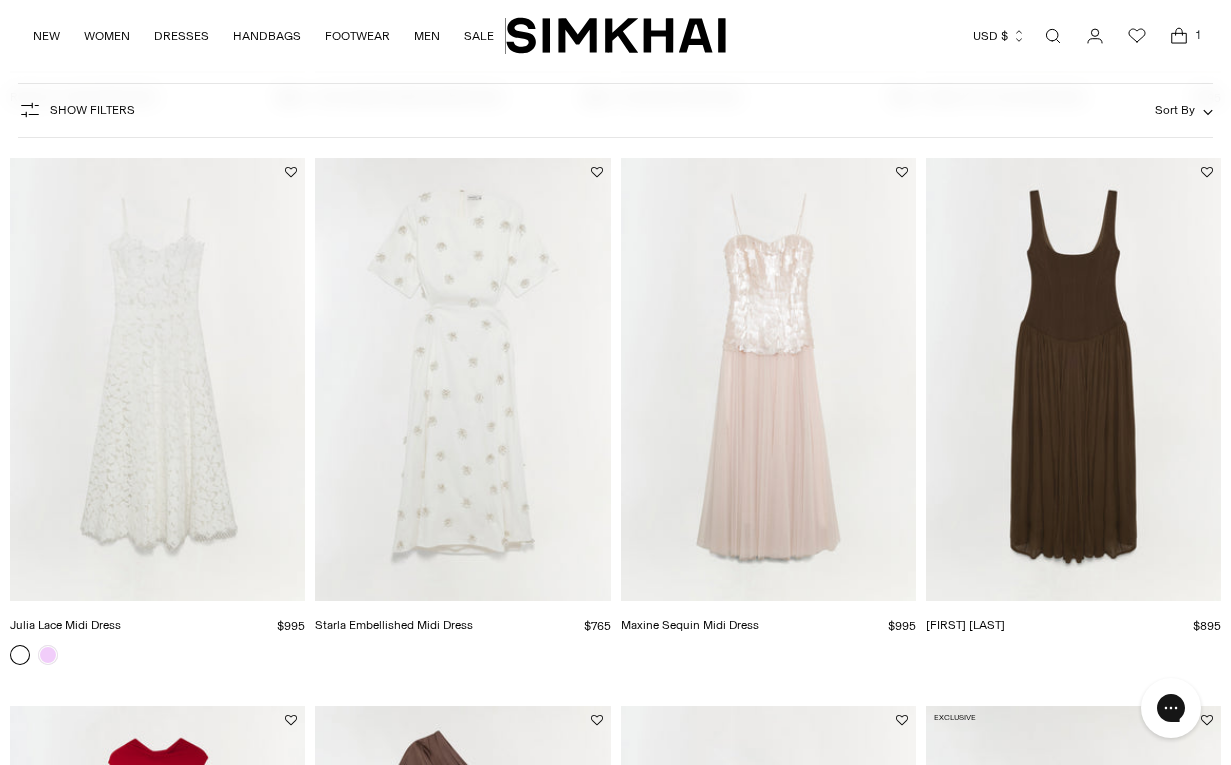 click at bounding box center [0, 0] 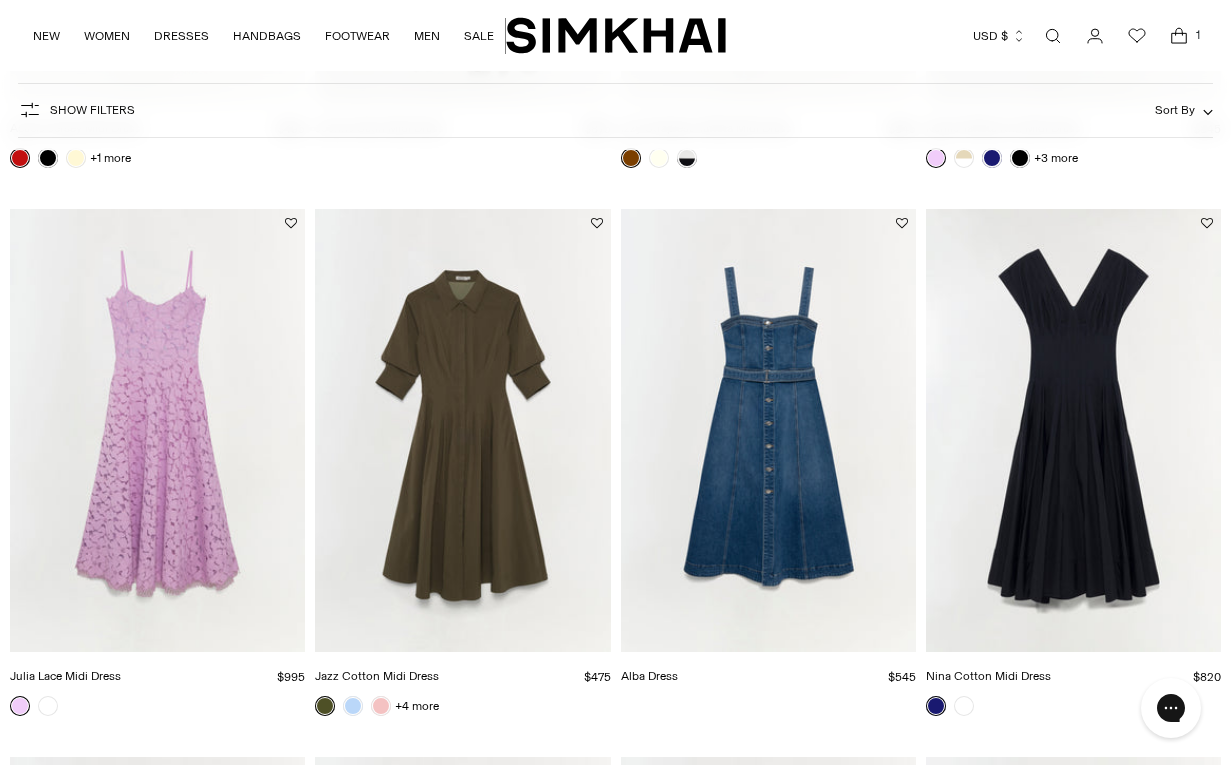 scroll, scrollTop: 2804, scrollLeft: 0, axis: vertical 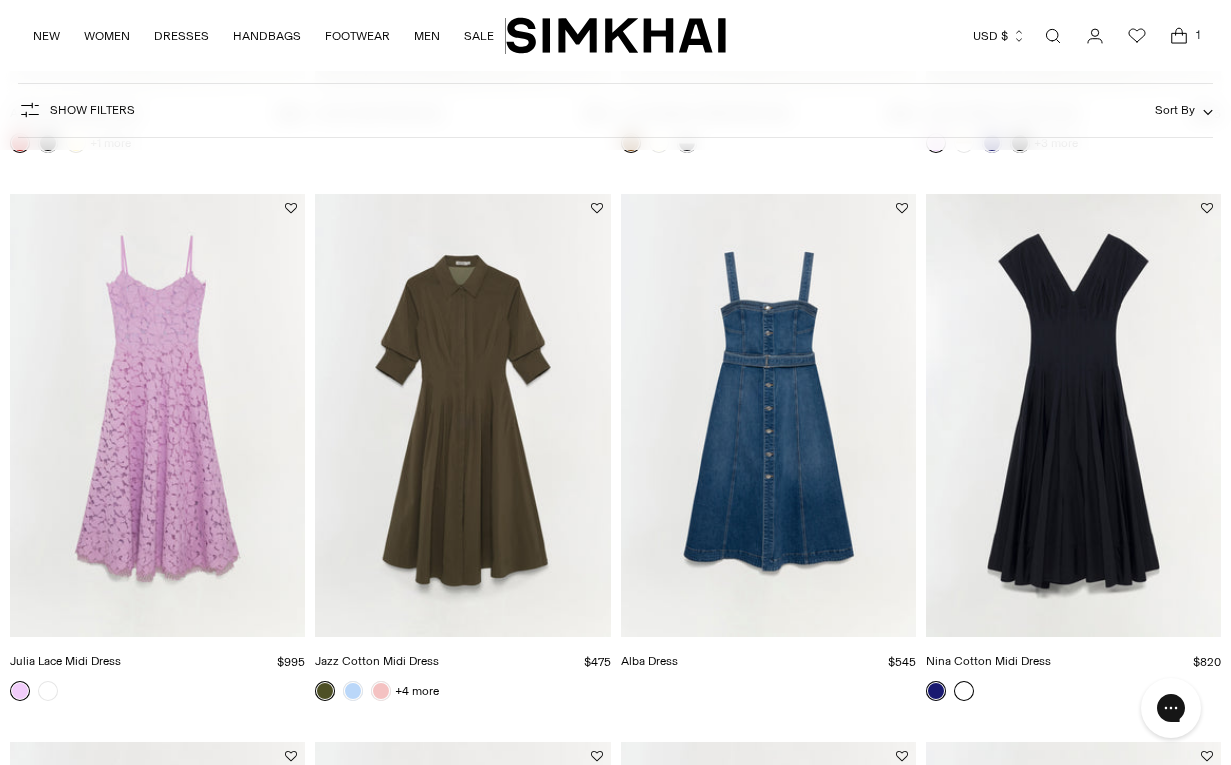 click at bounding box center [964, 691] 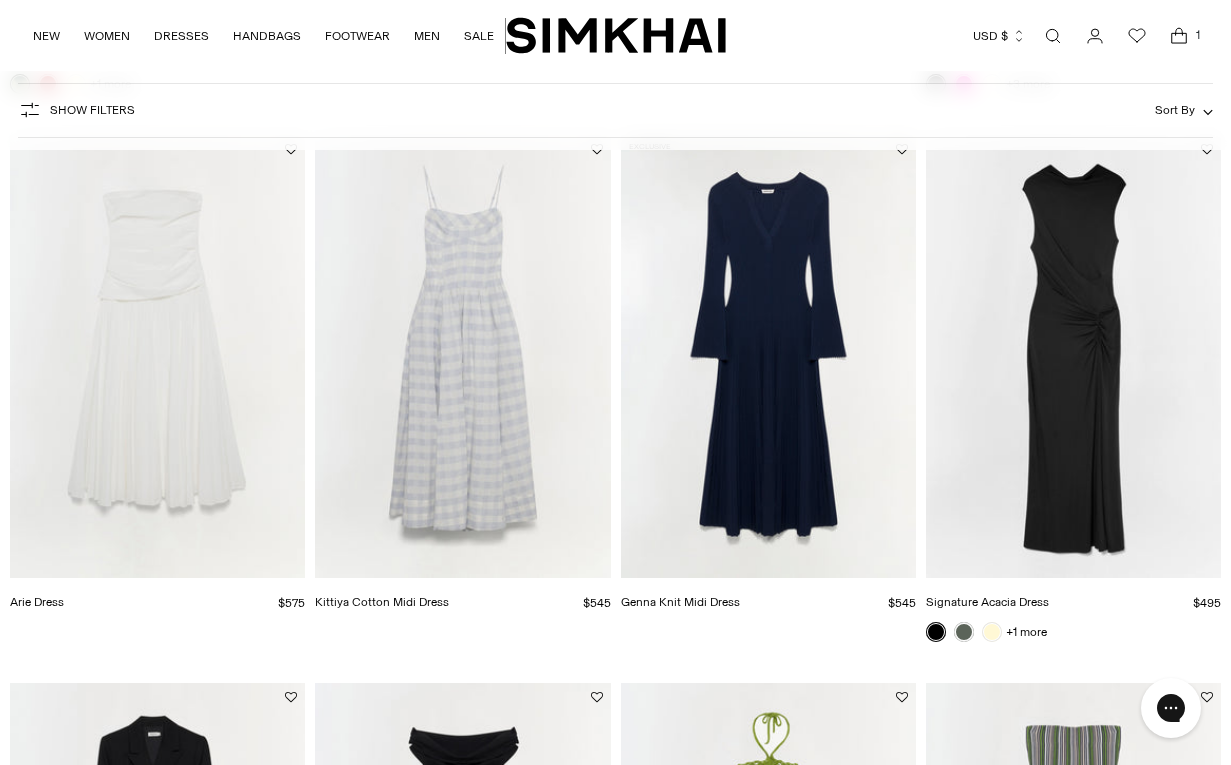 scroll, scrollTop: 3960, scrollLeft: 0, axis: vertical 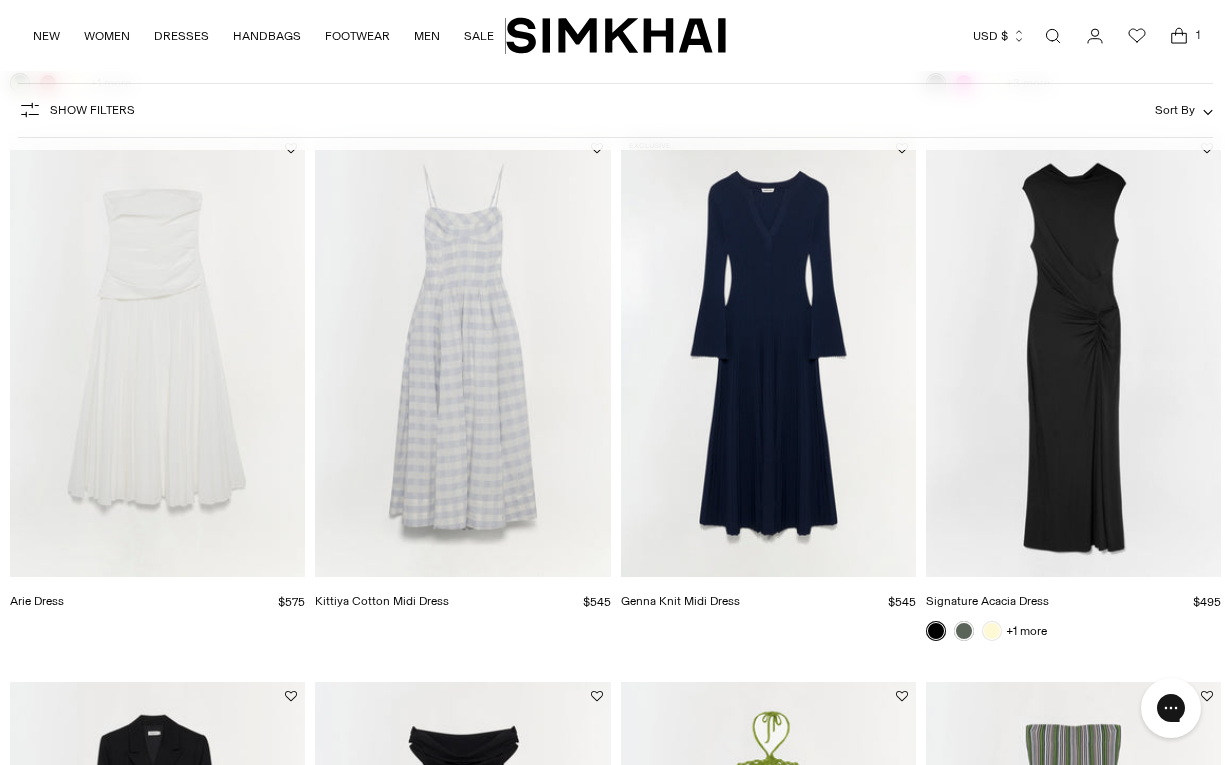 click at bounding box center (0, 0) 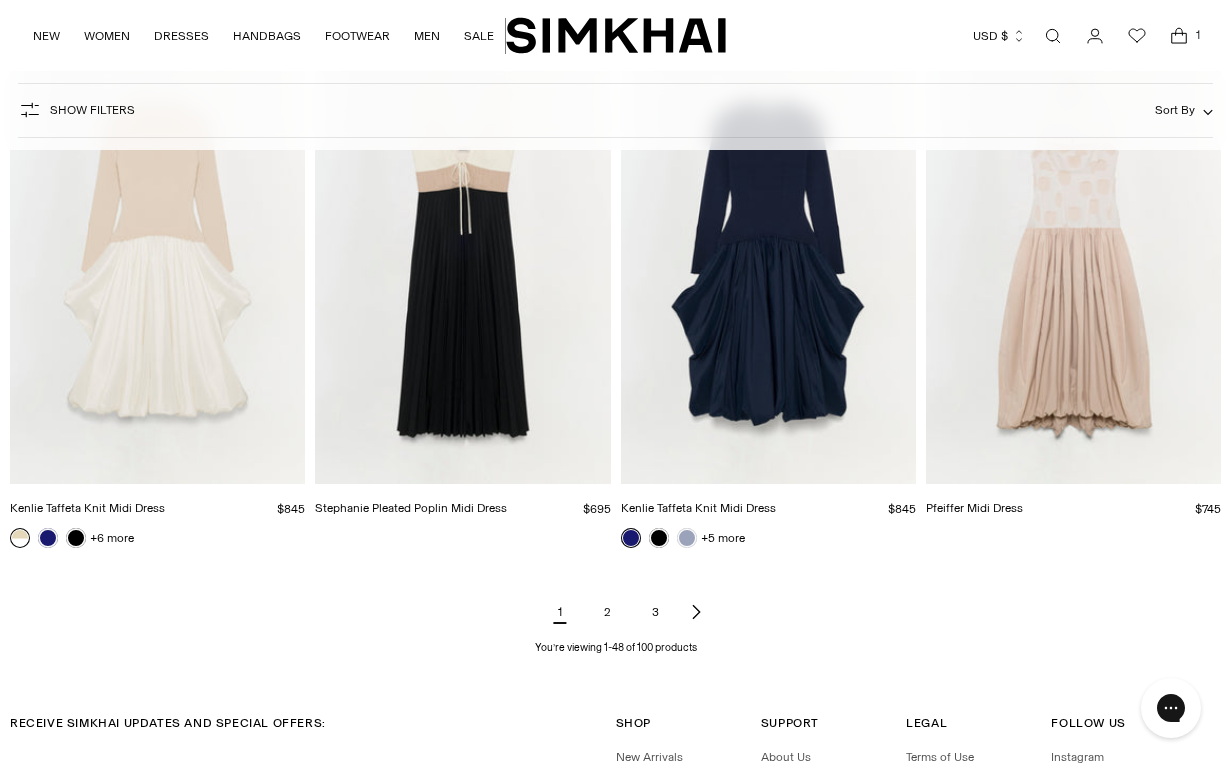 scroll, scrollTop: 6243, scrollLeft: 0, axis: vertical 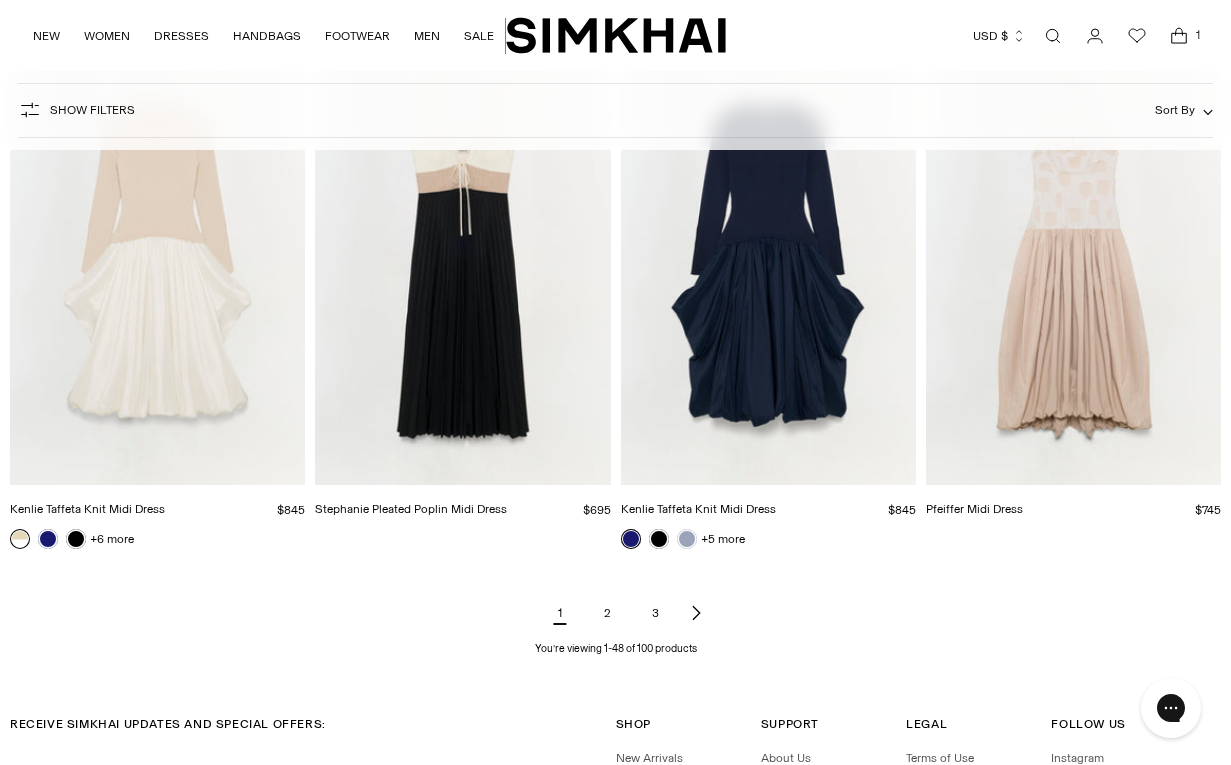 click at bounding box center (696, 613) 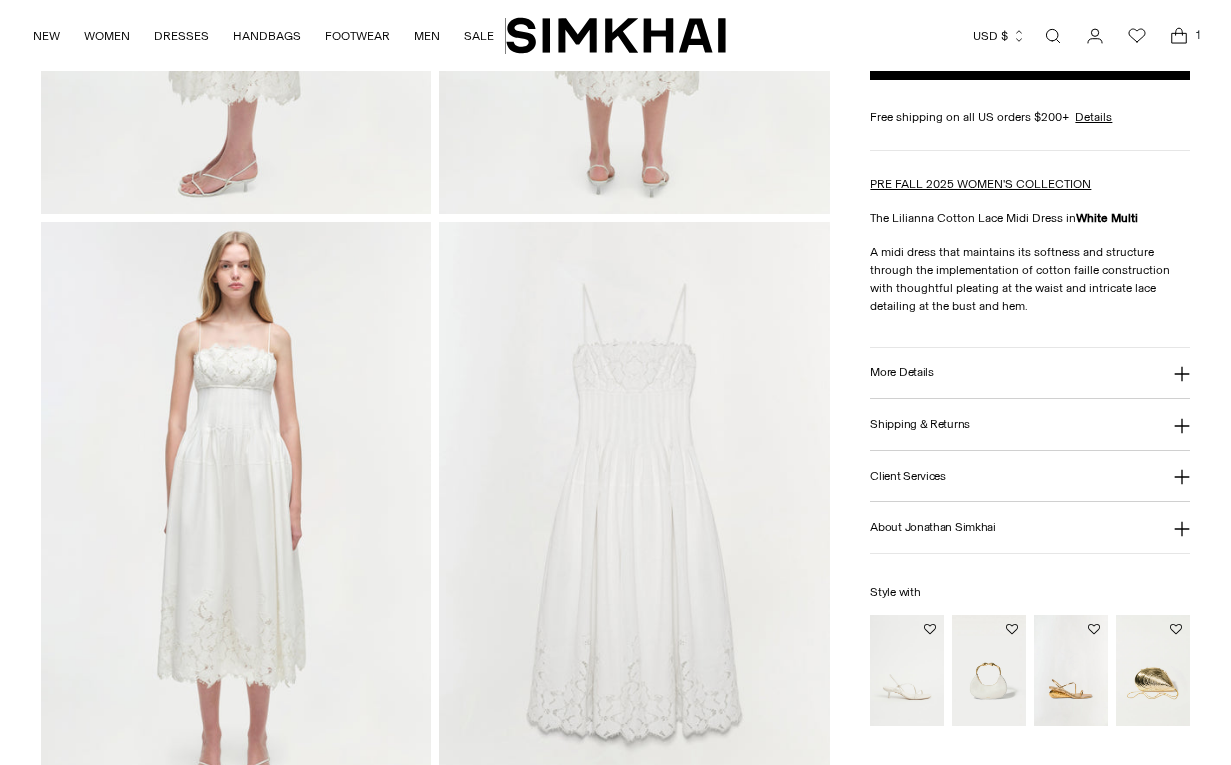 scroll, scrollTop: 1178, scrollLeft: 0, axis: vertical 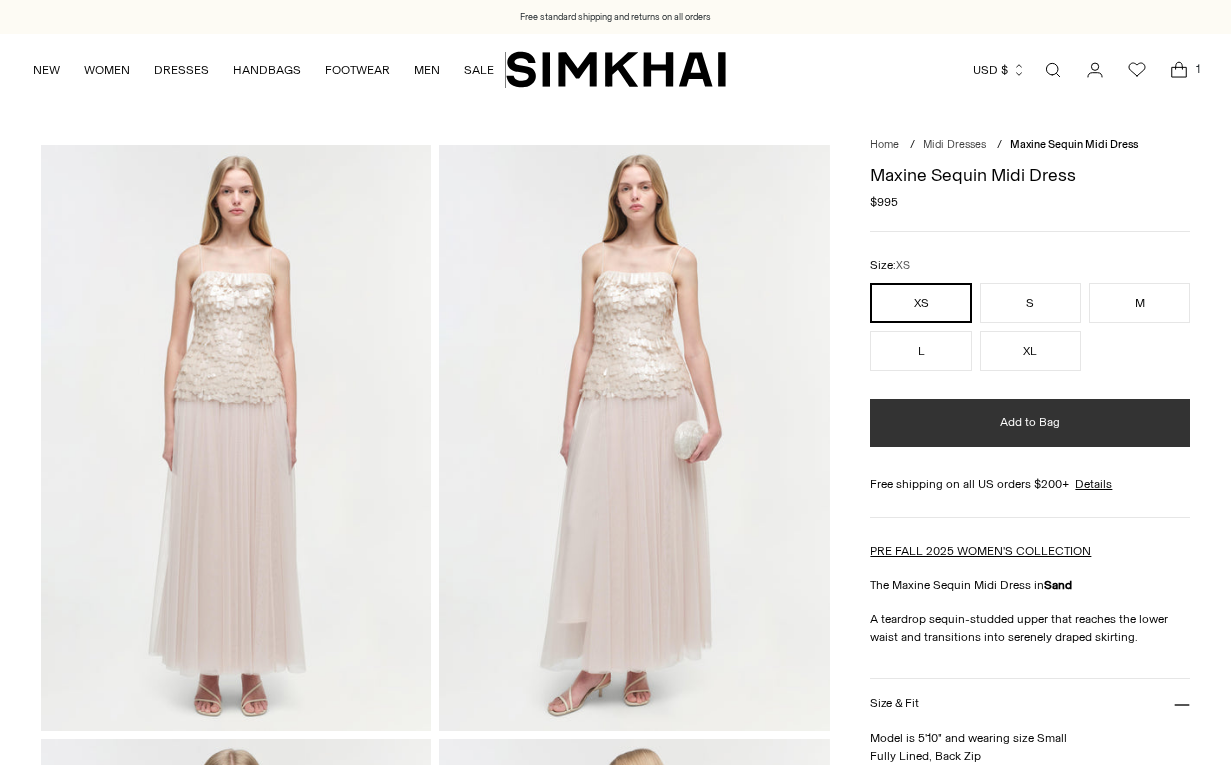 click on "Add to Bag" at bounding box center (1030, 423) 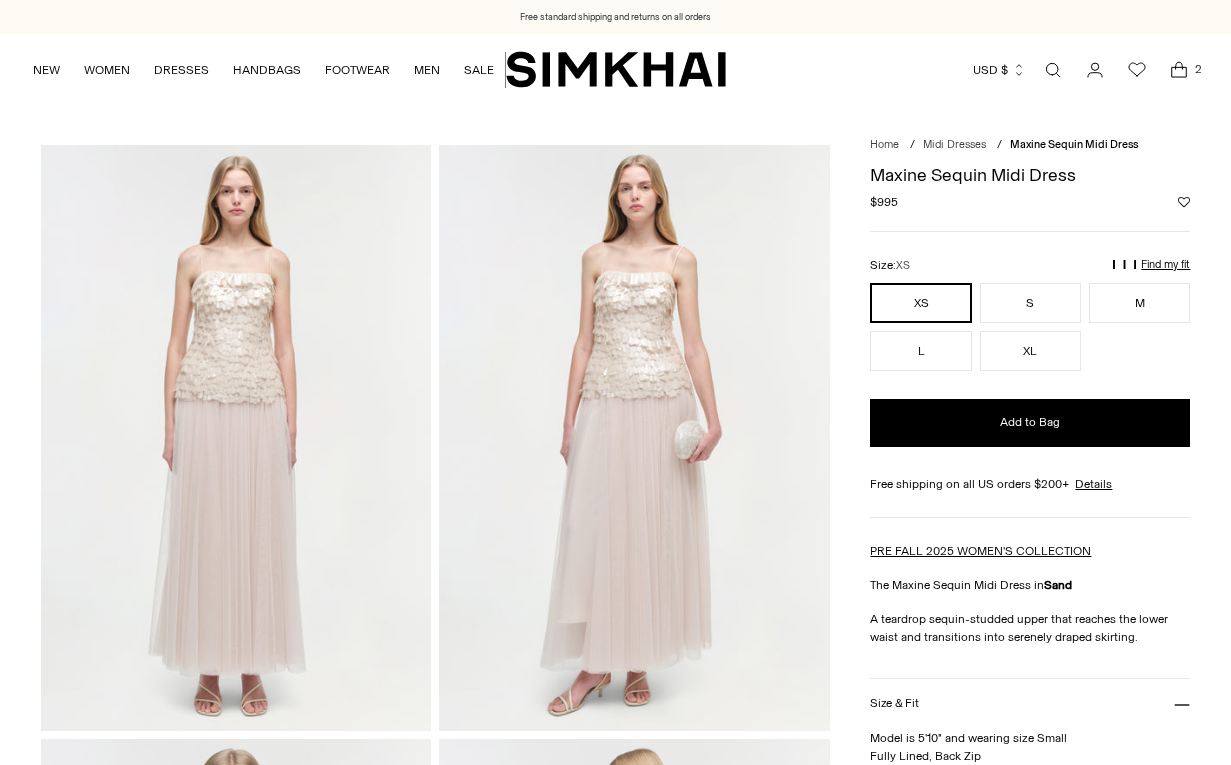 scroll, scrollTop: 0, scrollLeft: 0, axis: both 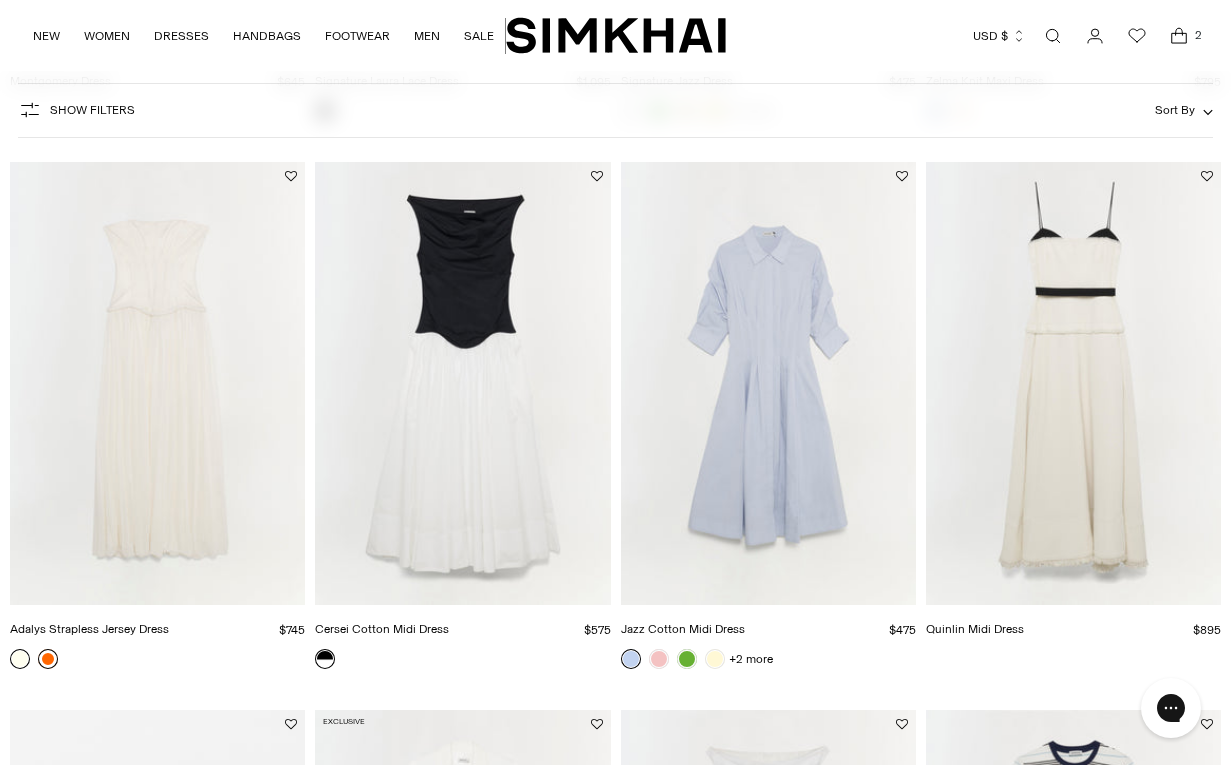 click at bounding box center (48, 659) 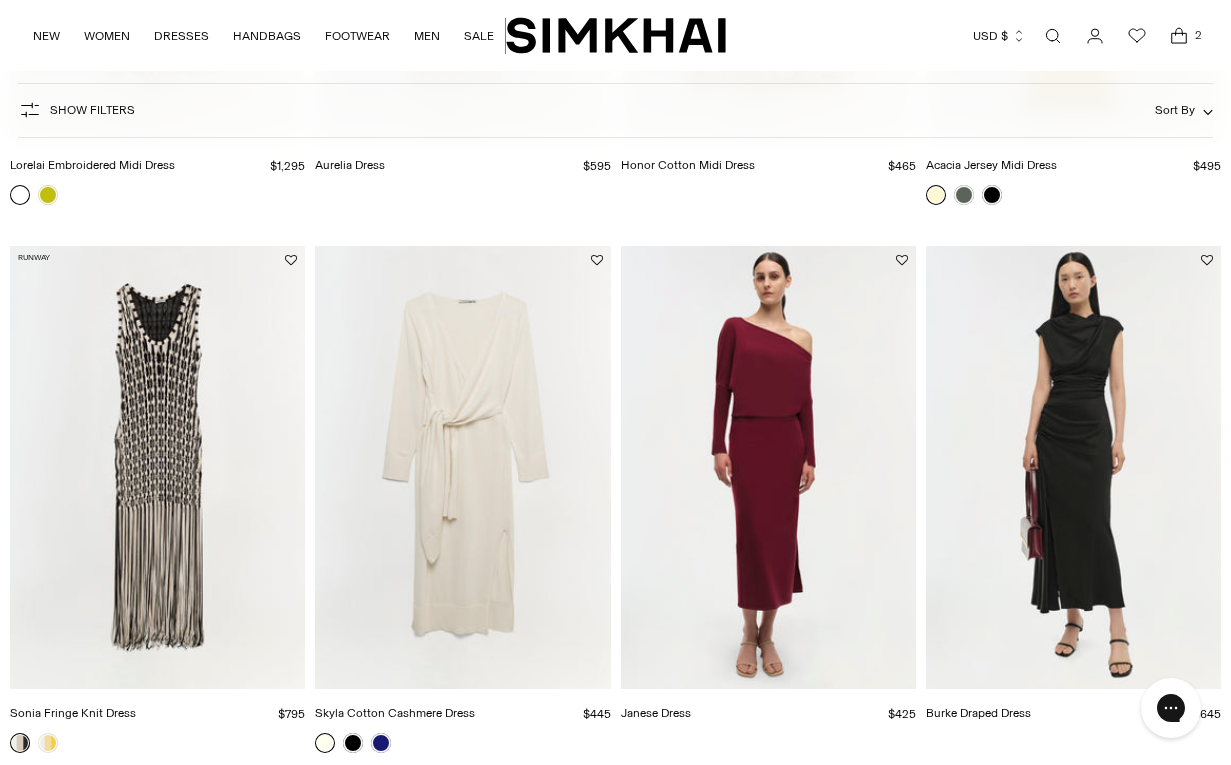 scroll, scrollTop: 6278, scrollLeft: 0, axis: vertical 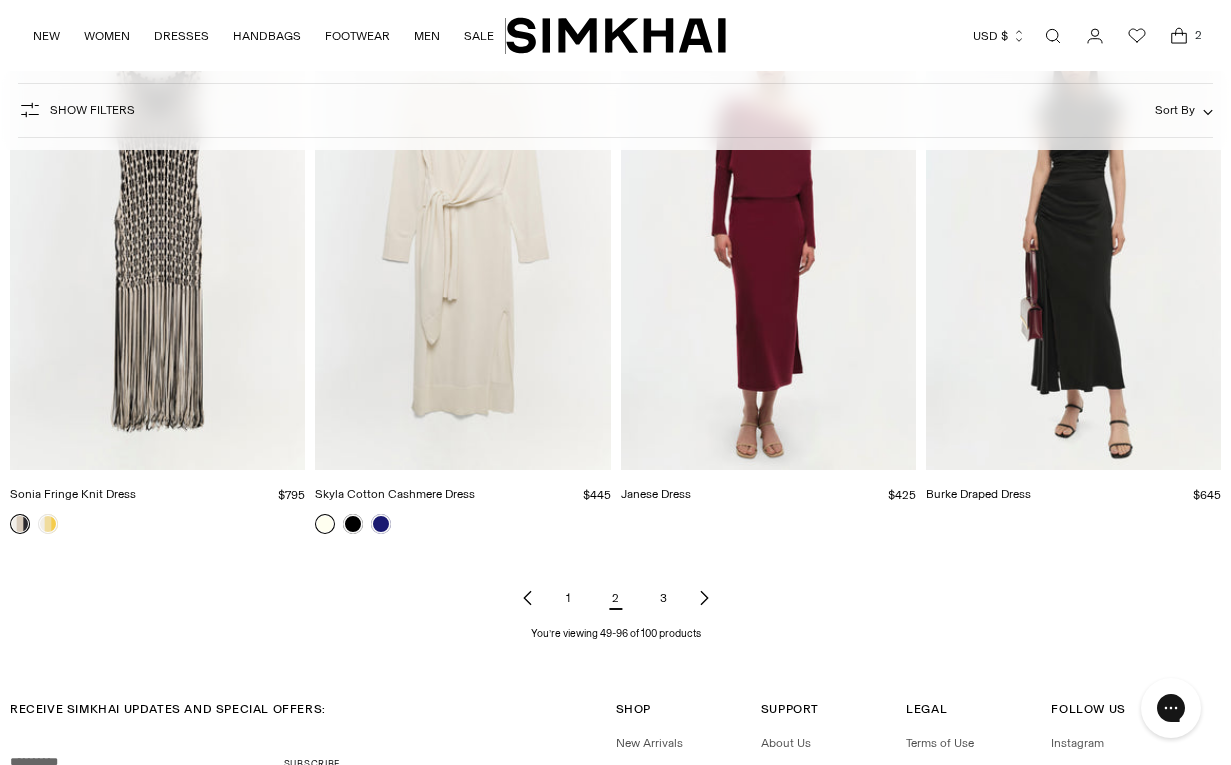 click 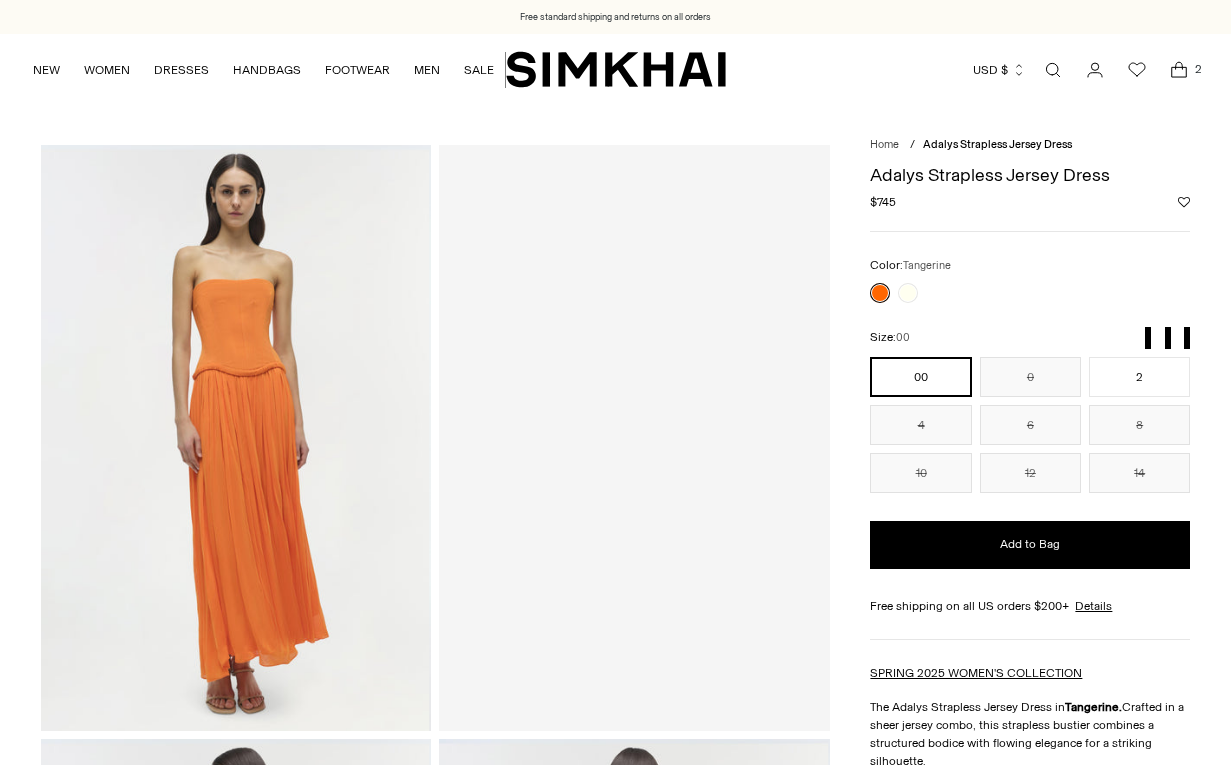 scroll, scrollTop: 0, scrollLeft: 0, axis: both 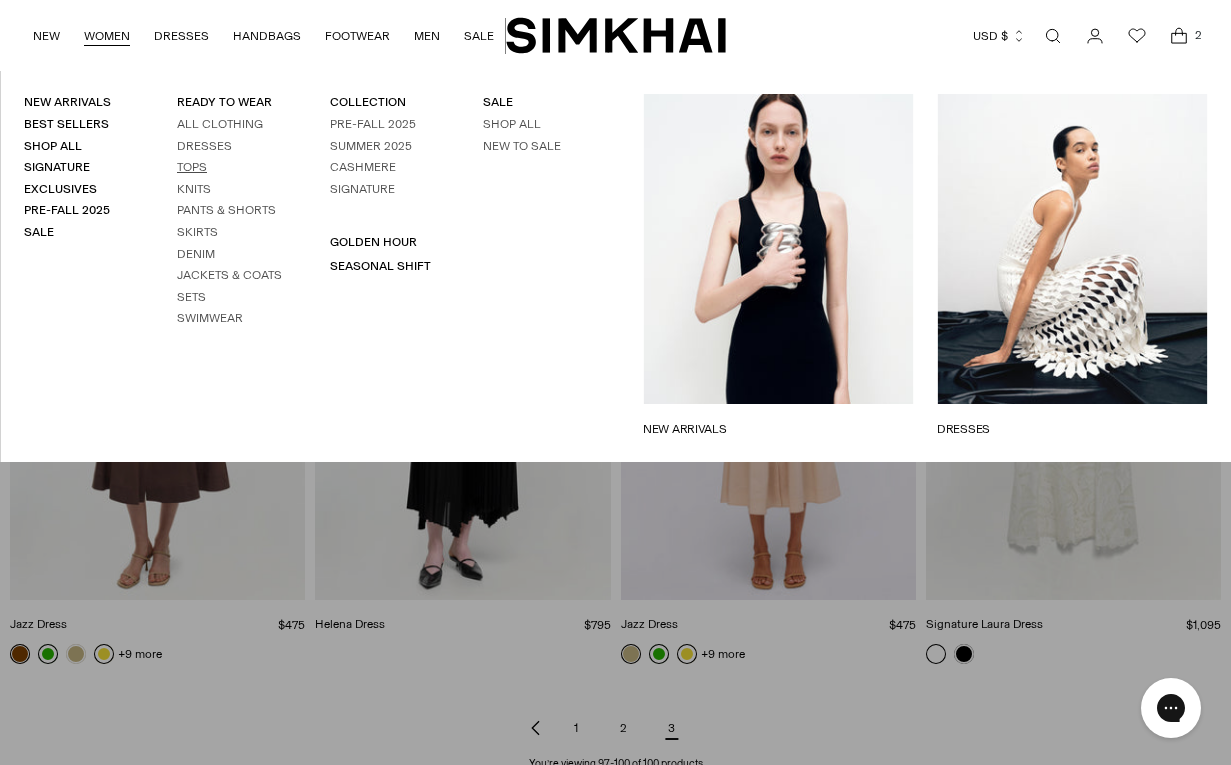 click on "Tops" at bounding box center (192, 167) 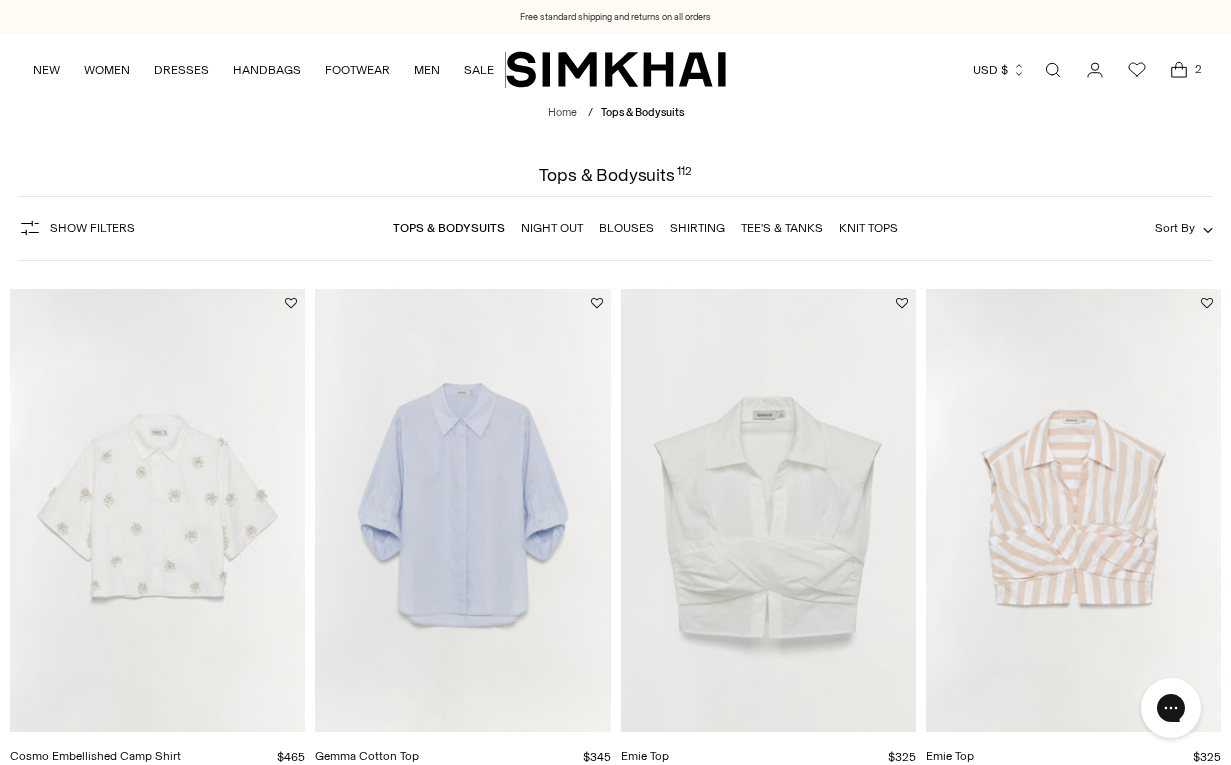 scroll, scrollTop: 0, scrollLeft: 0, axis: both 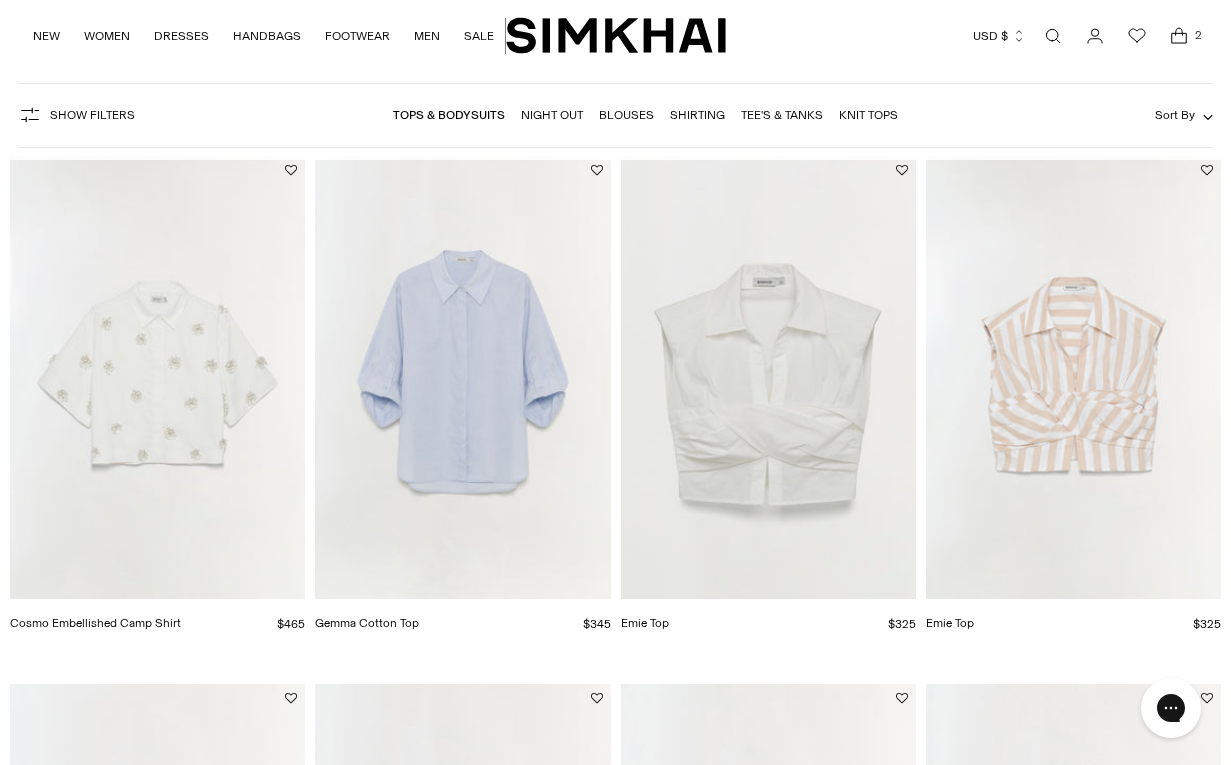 click at bounding box center [0, 0] 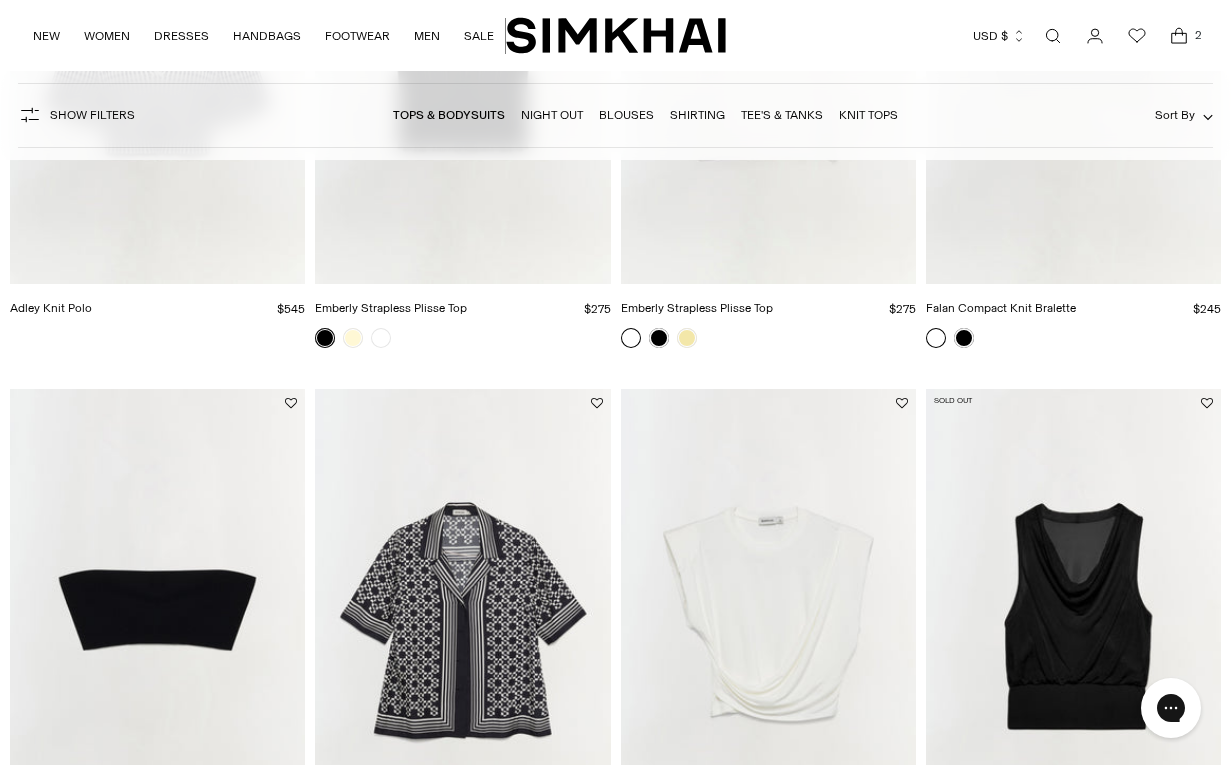scroll, scrollTop: 6111, scrollLeft: 0, axis: vertical 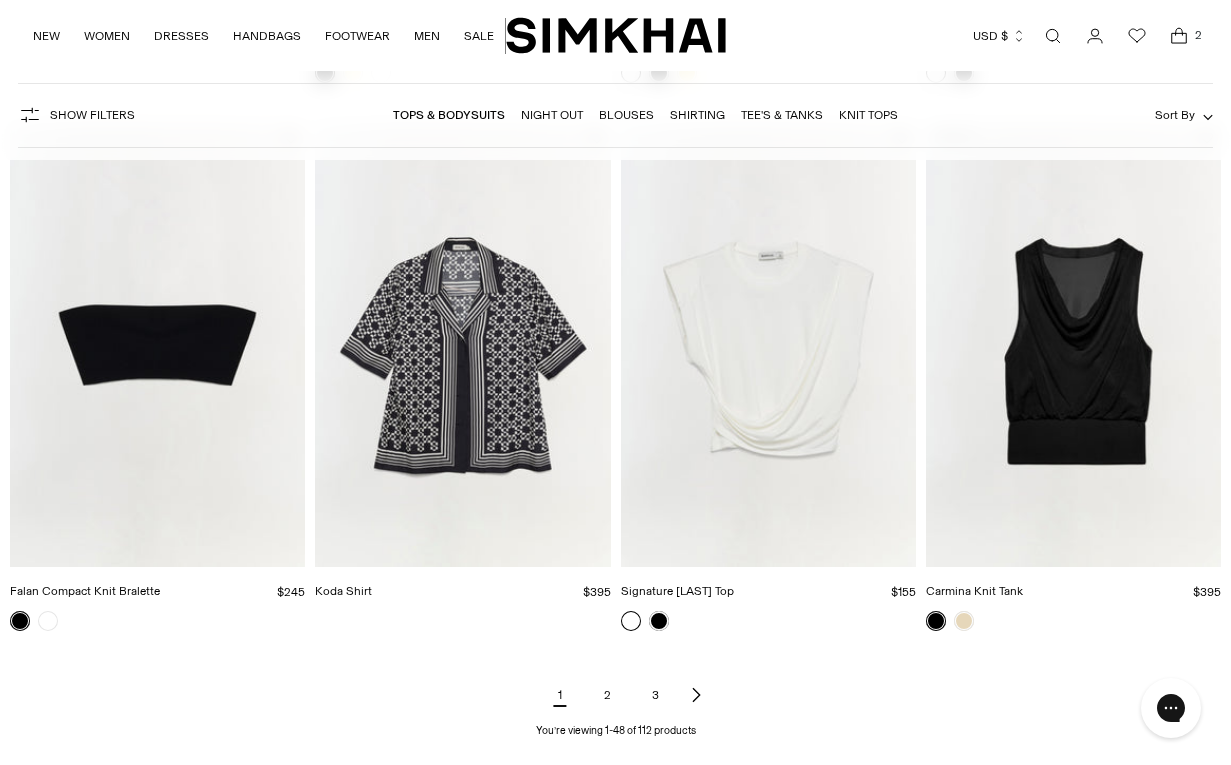 click on "2" at bounding box center [608, 695] 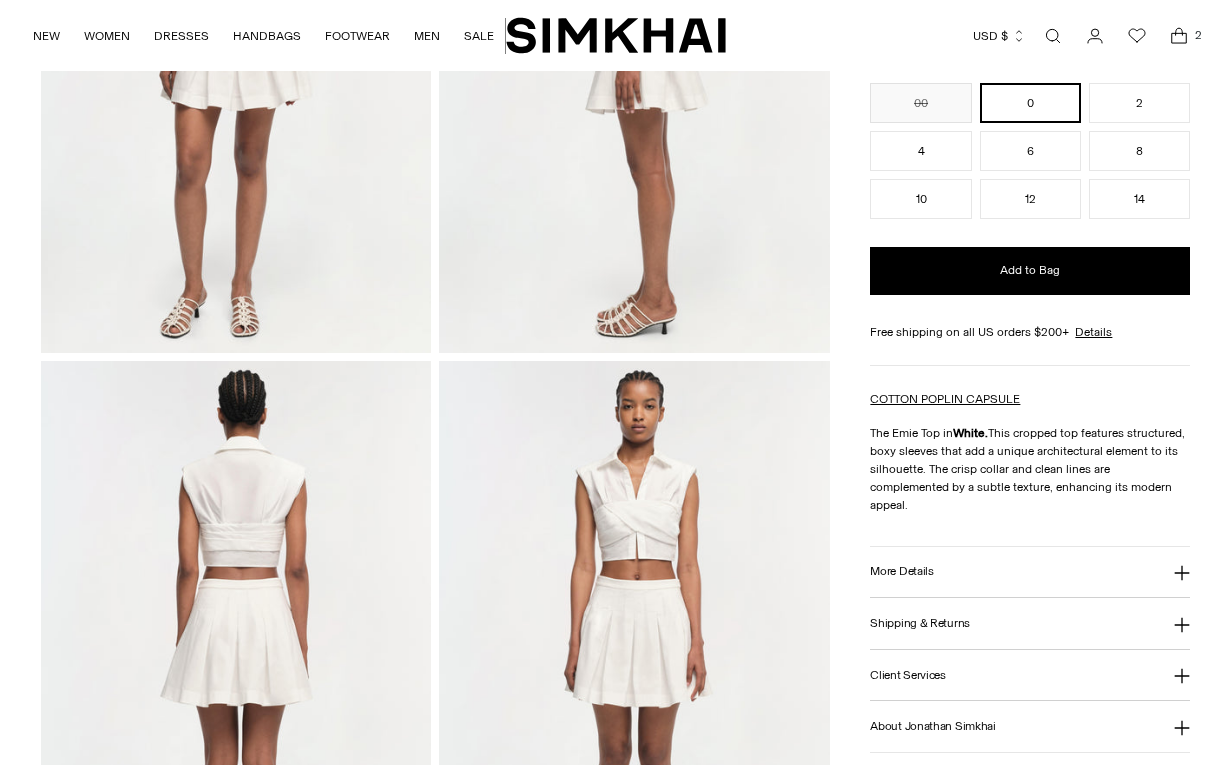 scroll, scrollTop: 2169, scrollLeft: 0, axis: vertical 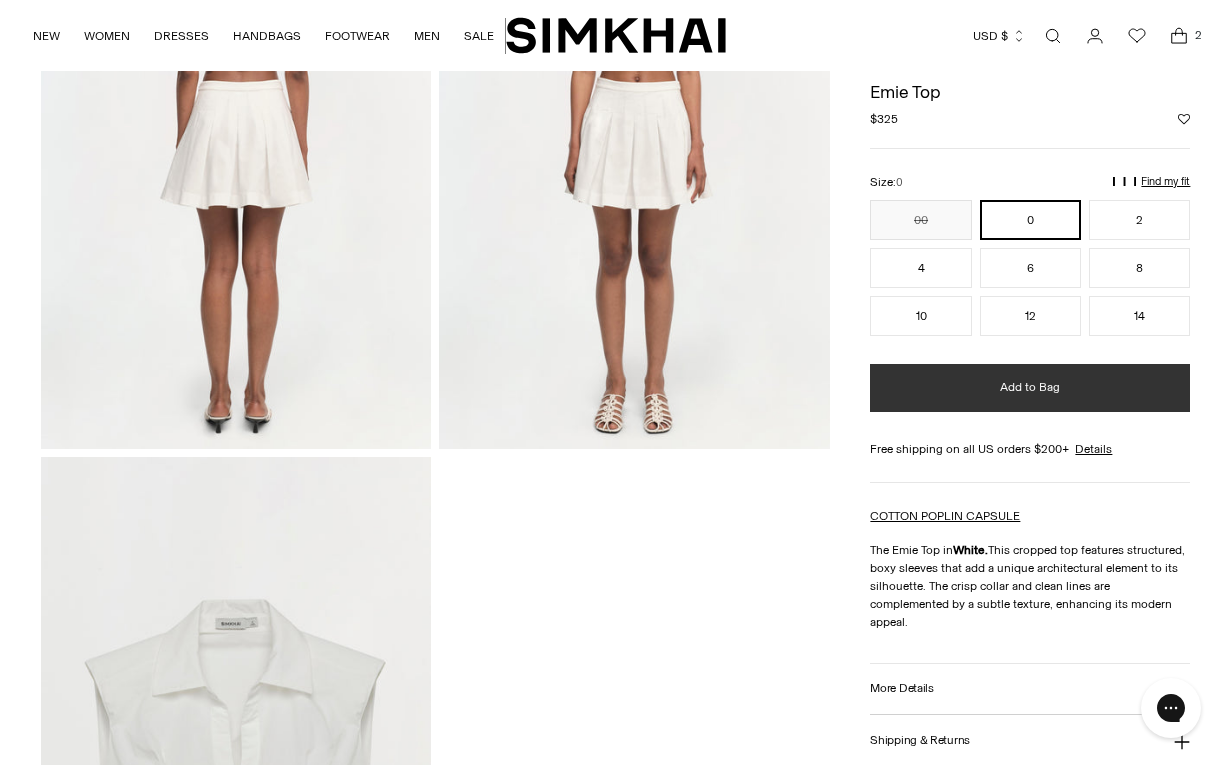 click on "Add to Bag" at bounding box center [1030, 388] 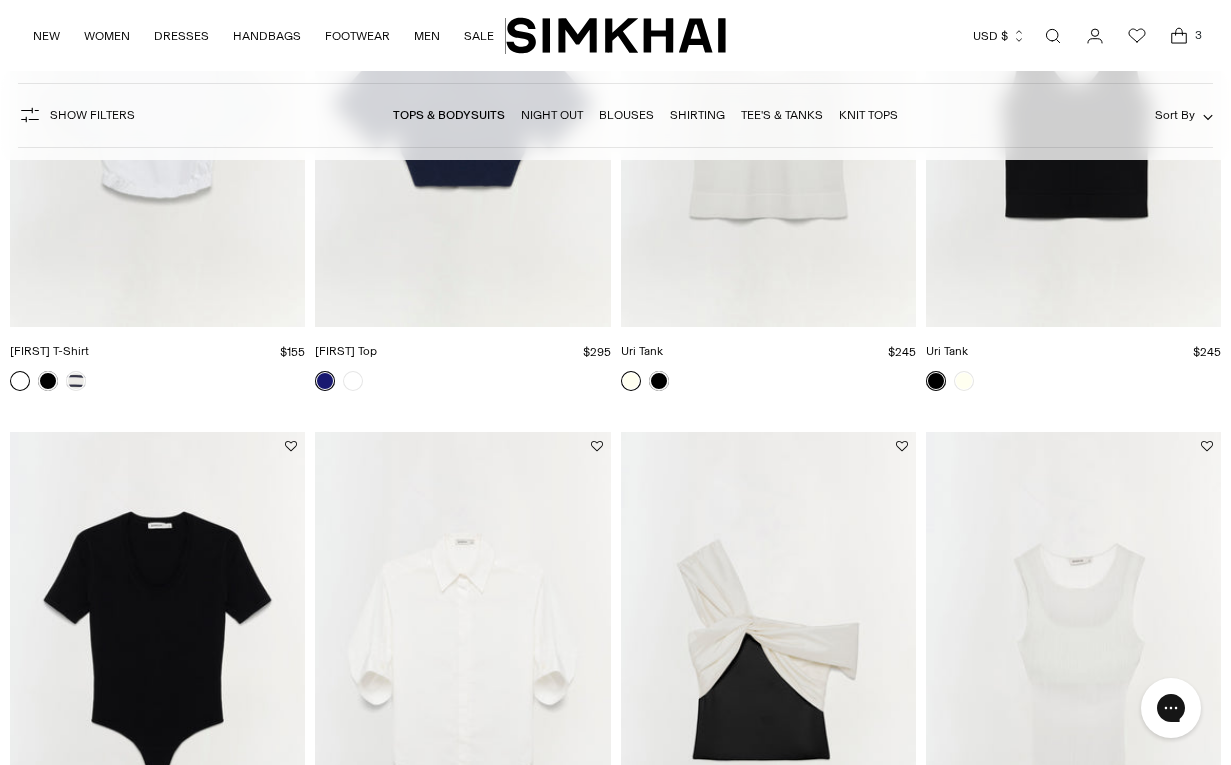 scroll, scrollTop: 535, scrollLeft: 0, axis: vertical 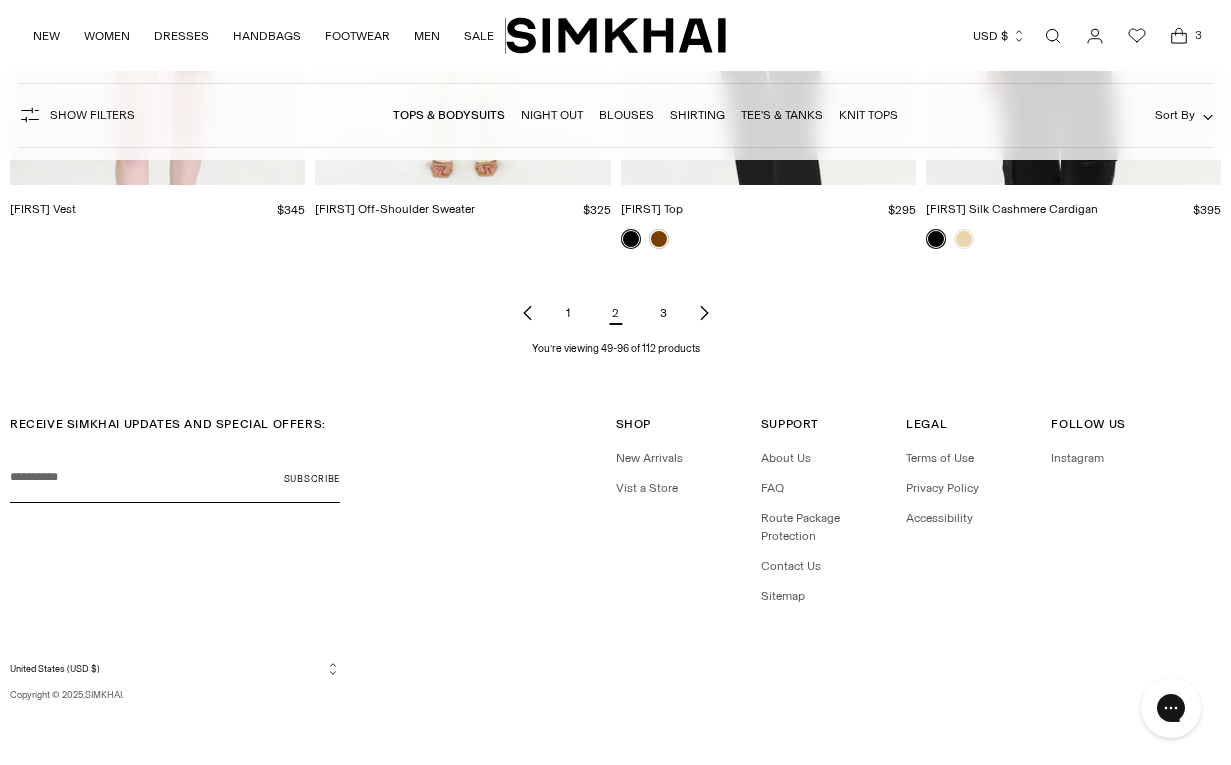 click on "3" at bounding box center (664, 313) 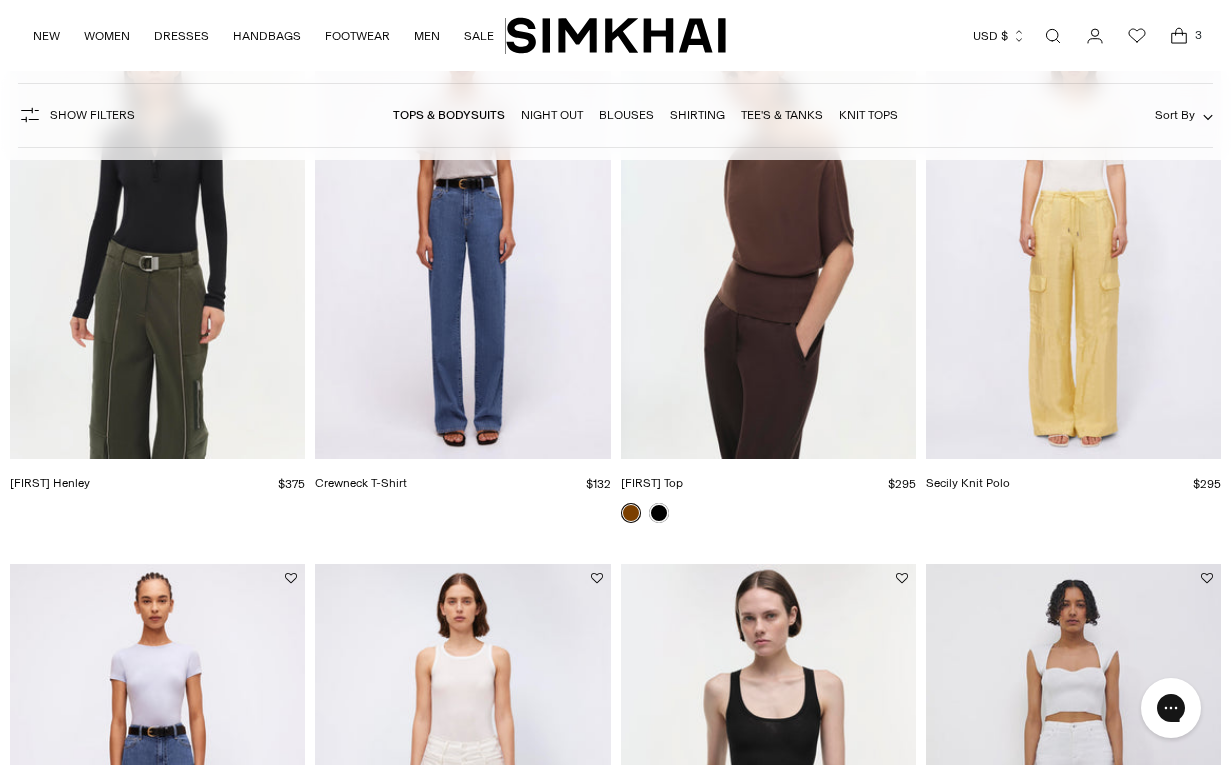 scroll, scrollTop: 0, scrollLeft: 0, axis: both 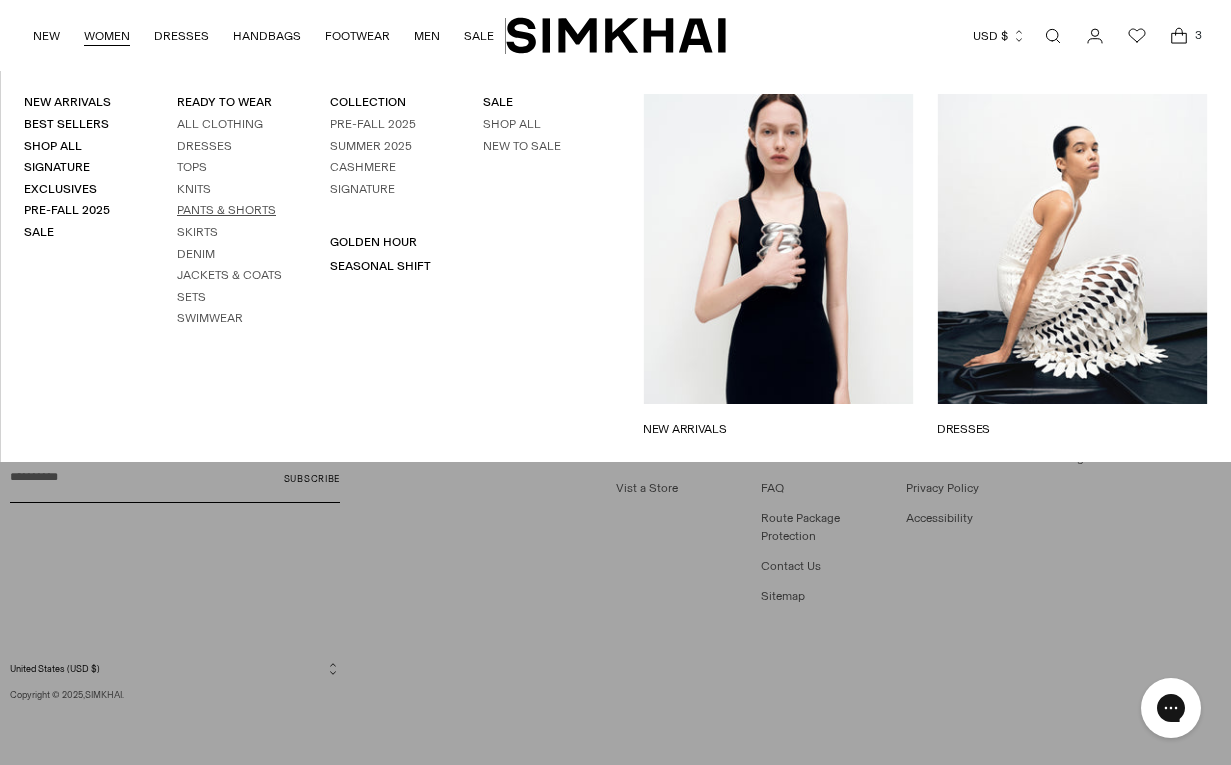 click on "Pants & Shorts" at bounding box center (226, 210) 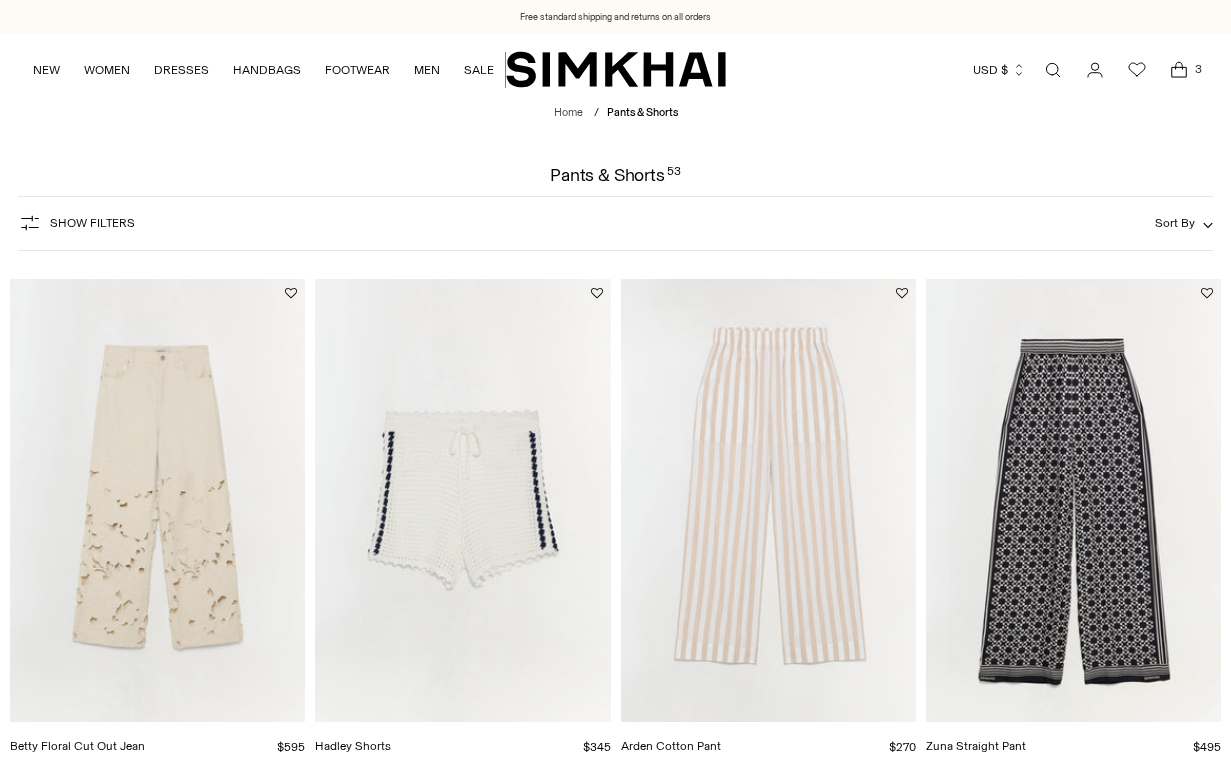 scroll, scrollTop: 0, scrollLeft: 0, axis: both 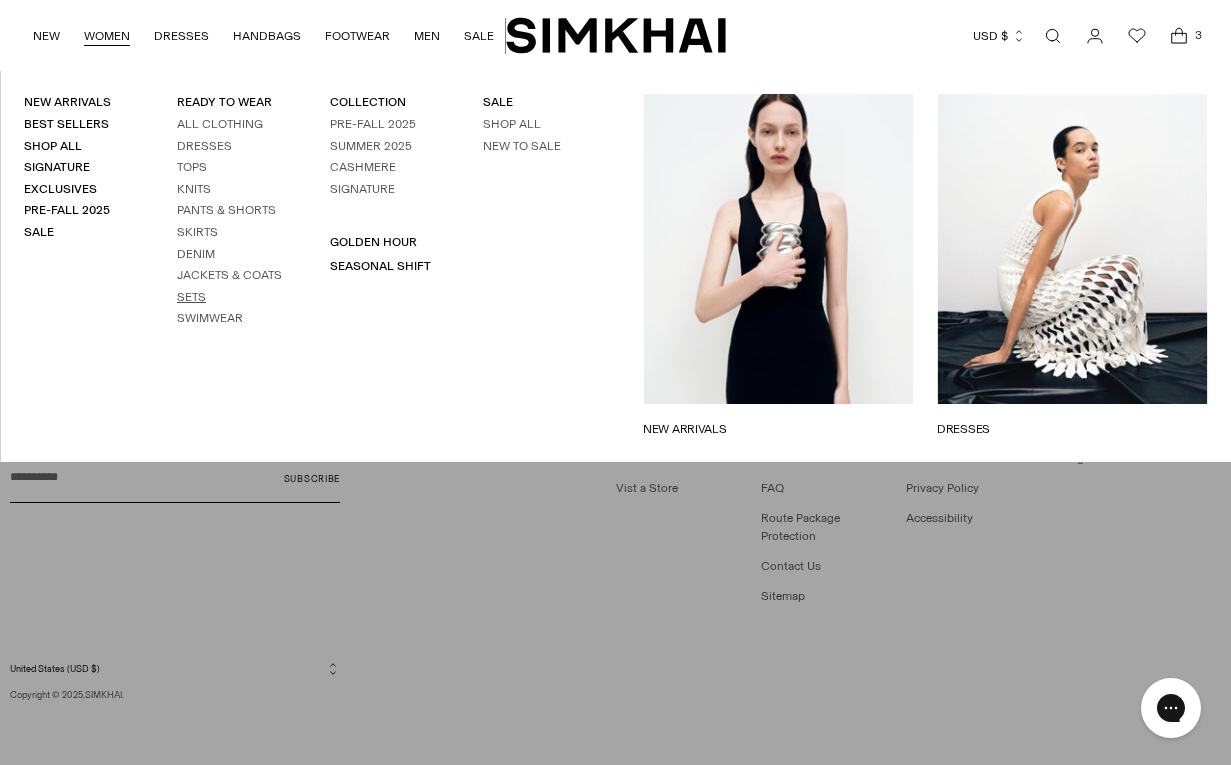 click on "Sets" at bounding box center [191, 297] 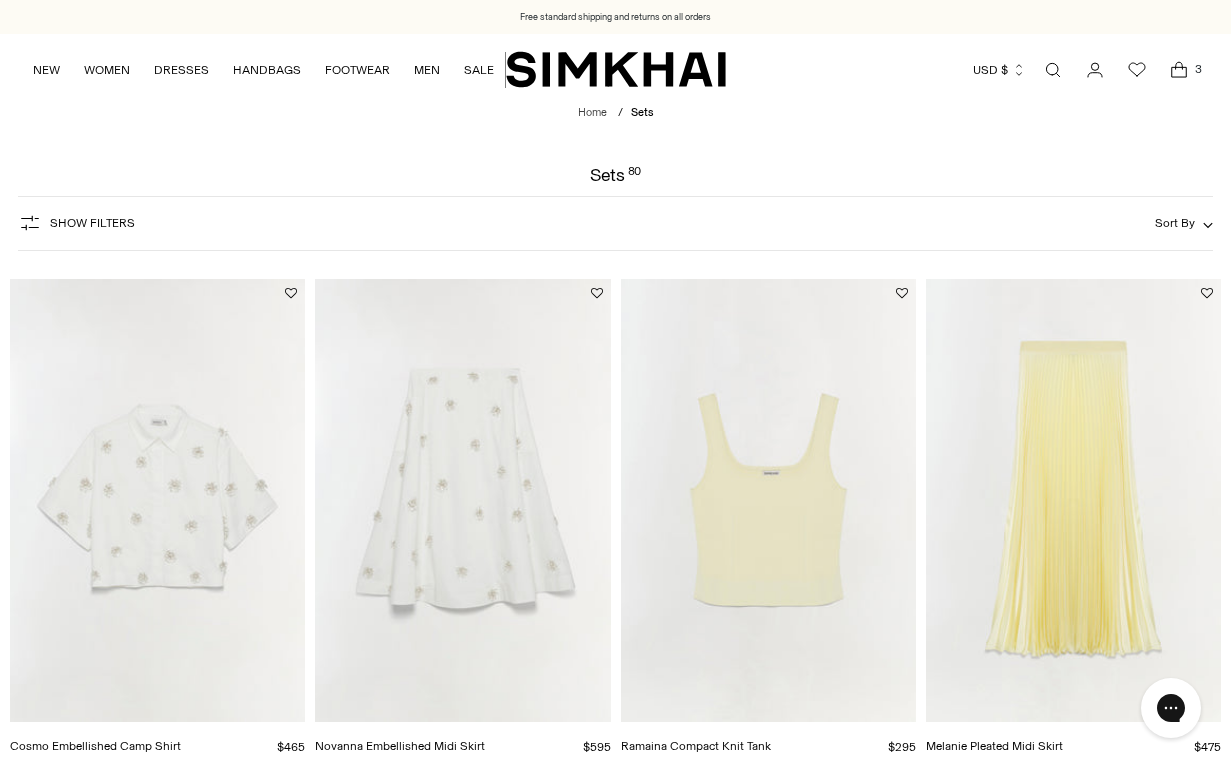 scroll, scrollTop: 0, scrollLeft: 0, axis: both 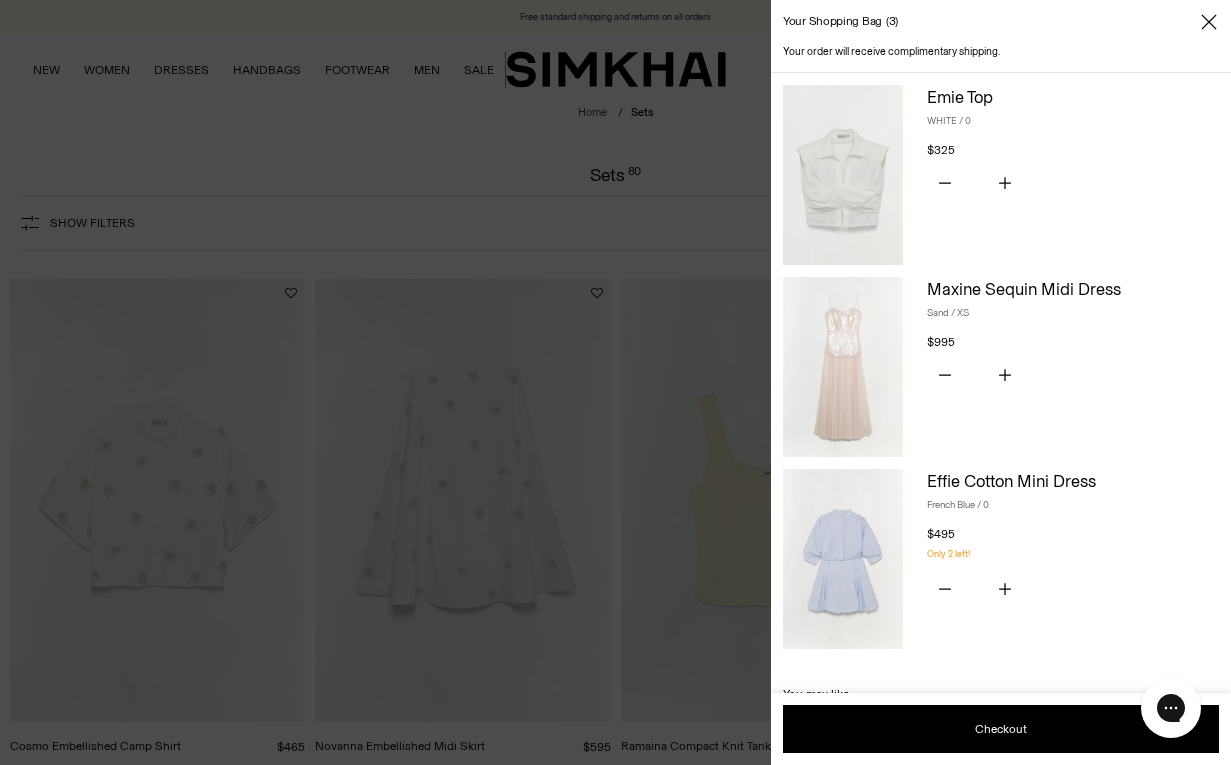 click at bounding box center (843, 175) 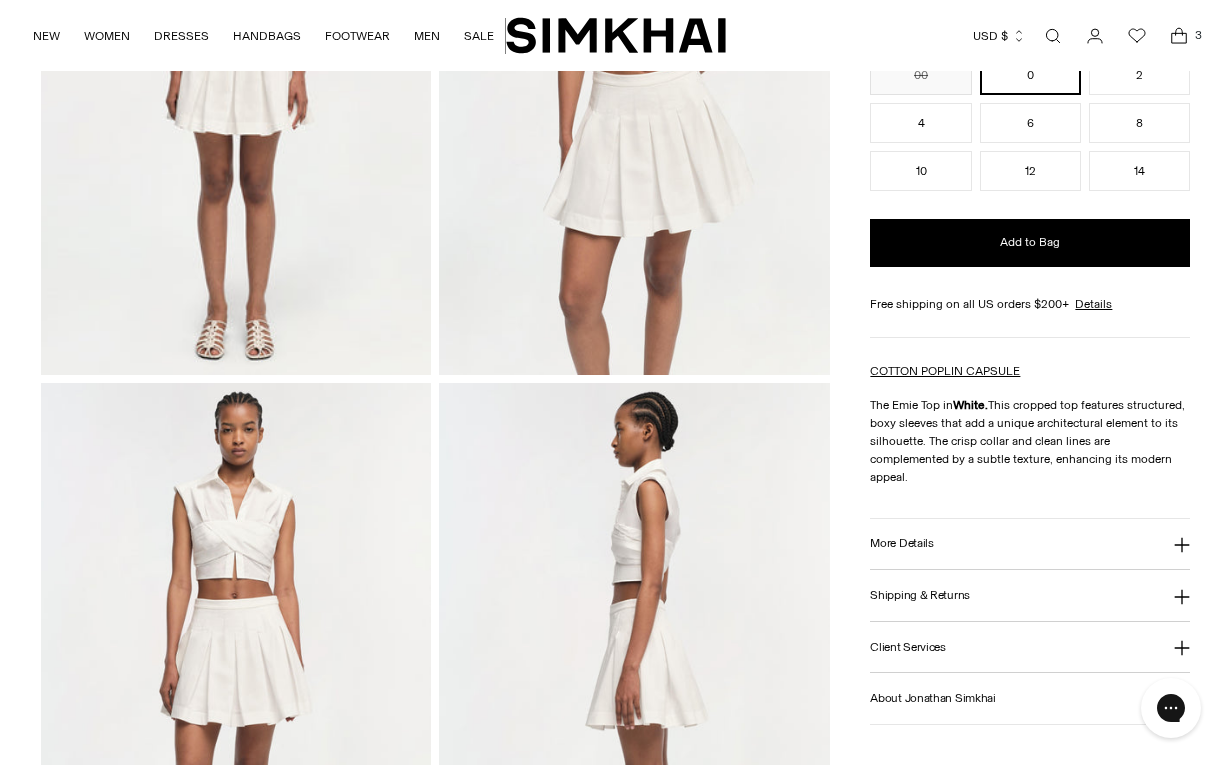 scroll, scrollTop: 514, scrollLeft: 0, axis: vertical 